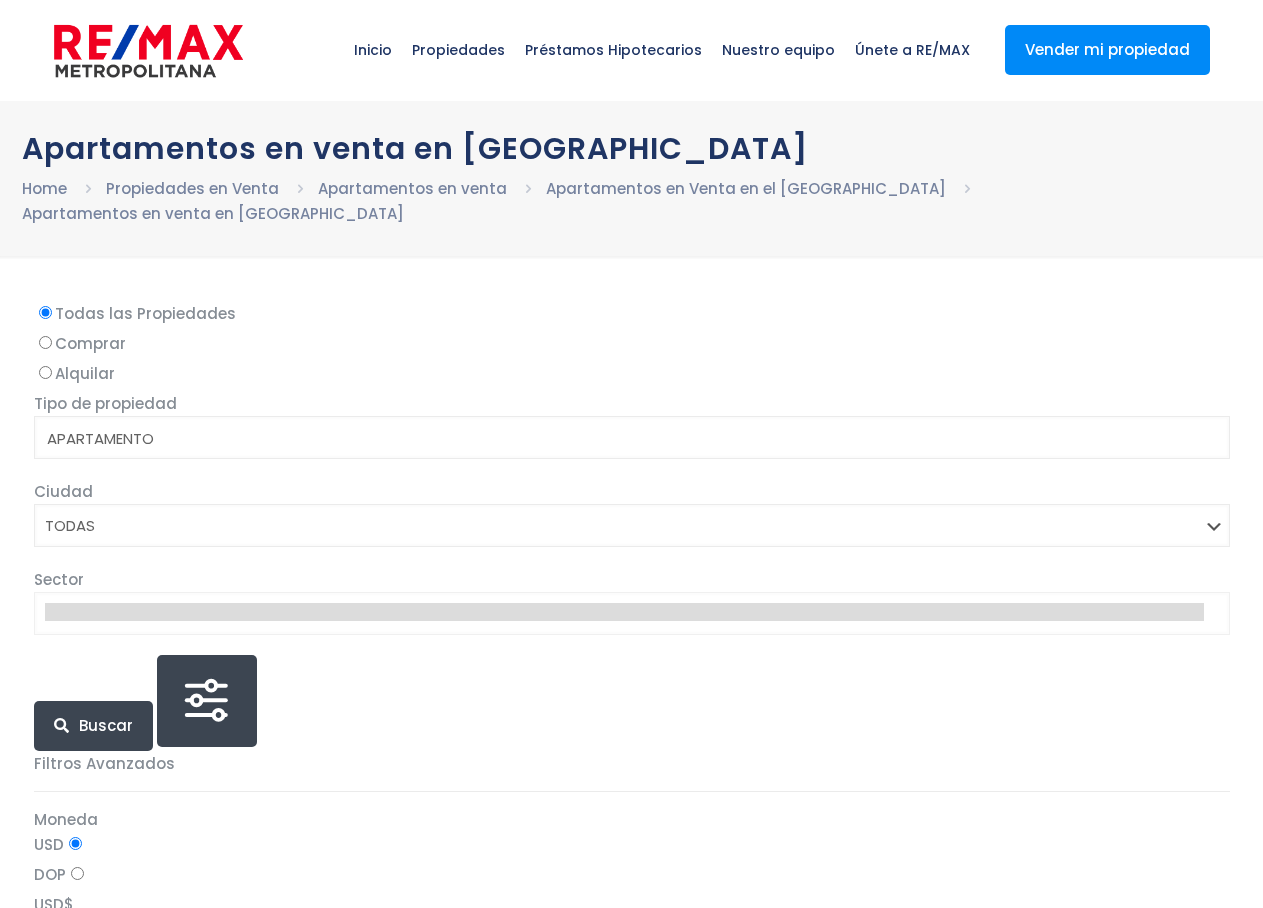 select 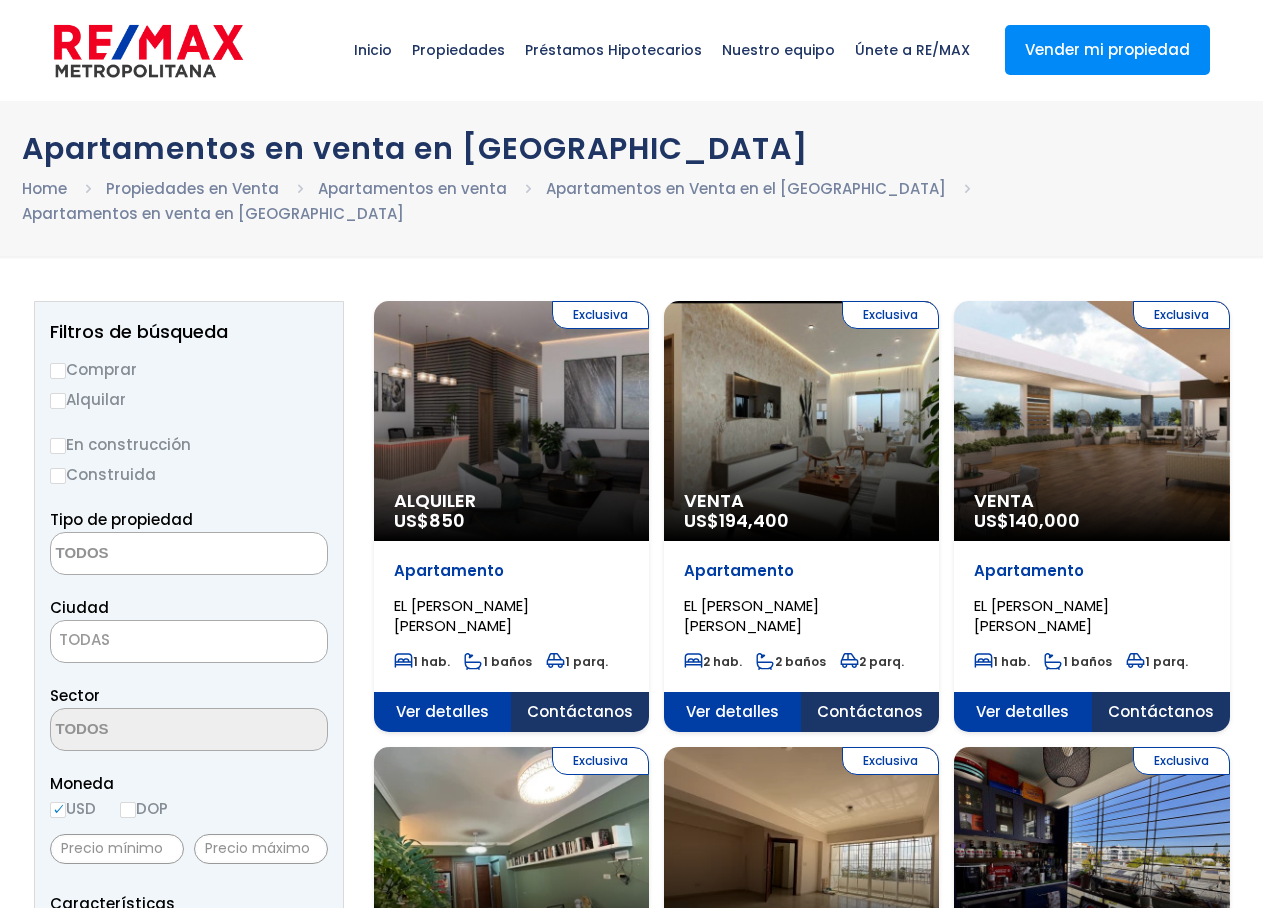 scroll, scrollTop: 0, scrollLeft: 0, axis: both 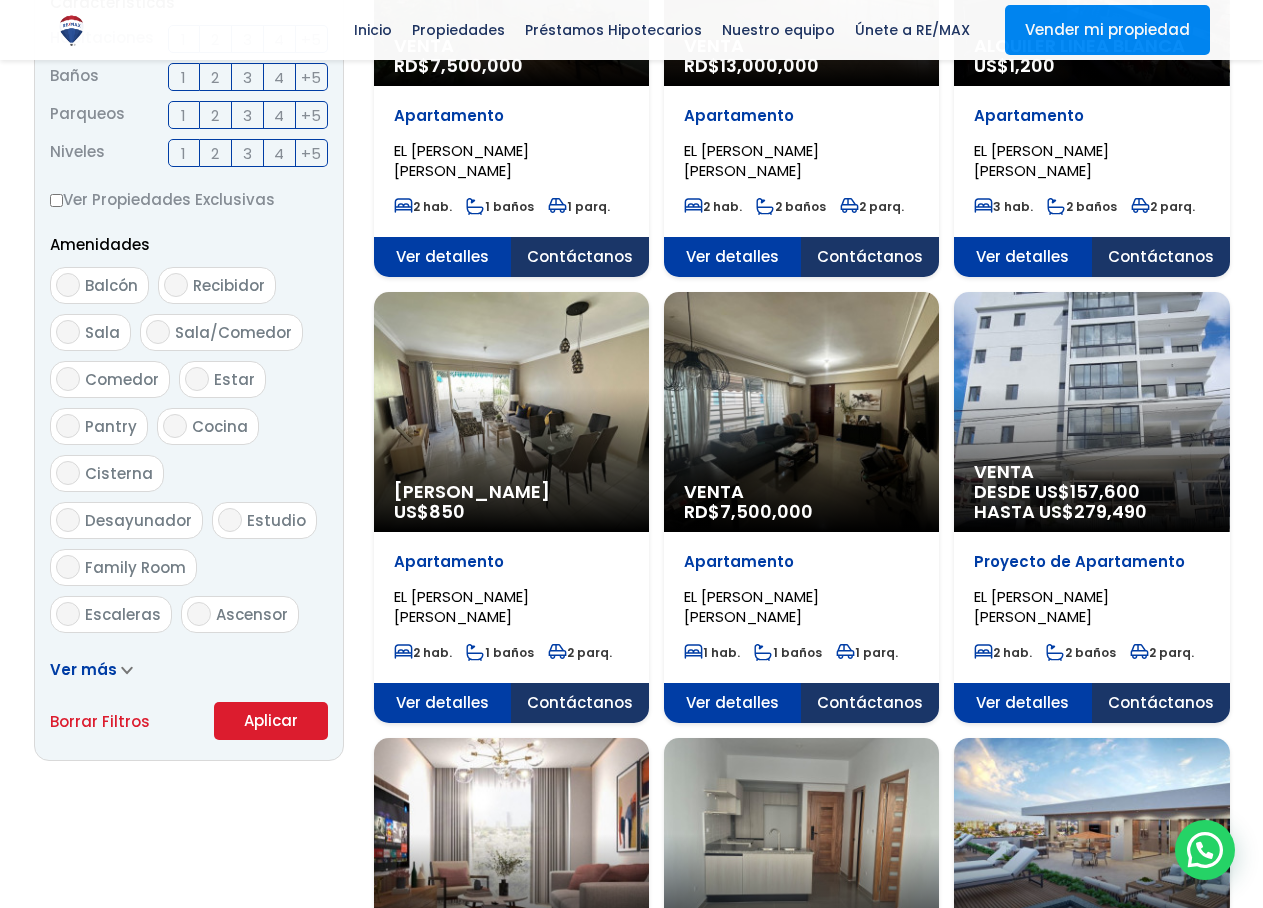 click on "Venta
DESDE US$  157,600
HASTA US$  279,490" at bounding box center [511, -480] 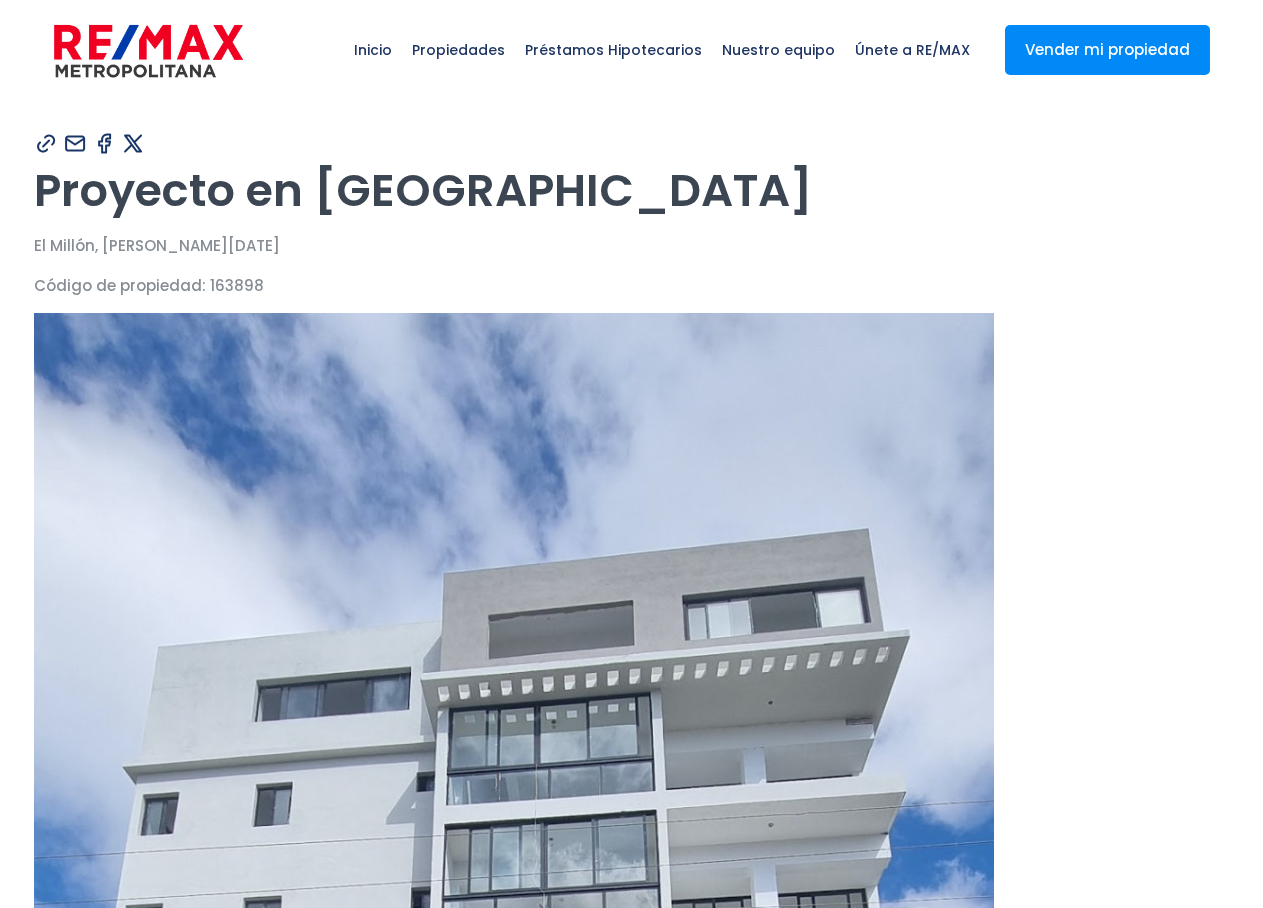 scroll, scrollTop: 0, scrollLeft: 0, axis: both 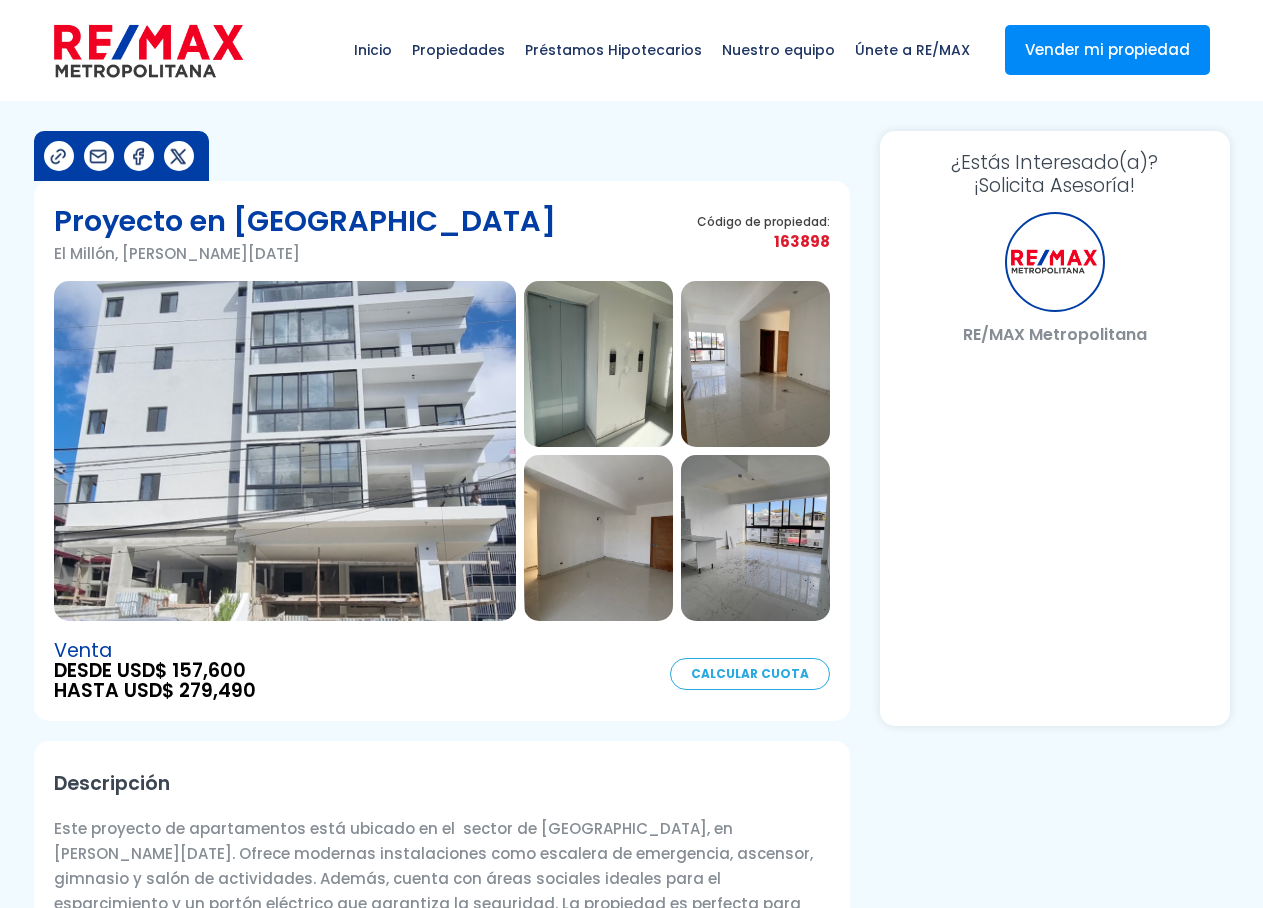 select on "DO" 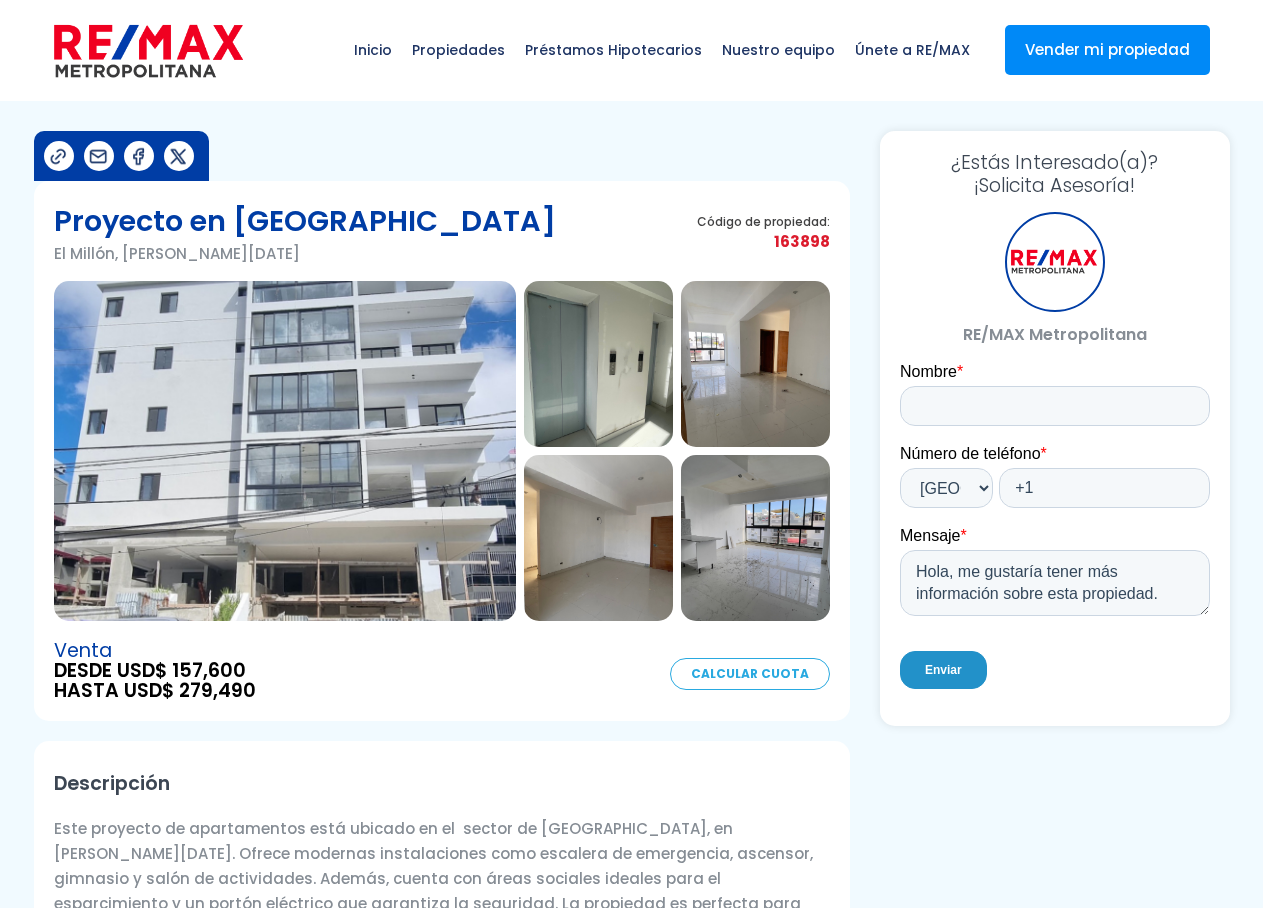 scroll, scrollTop: 0, scrollLeft: 0, axis: both 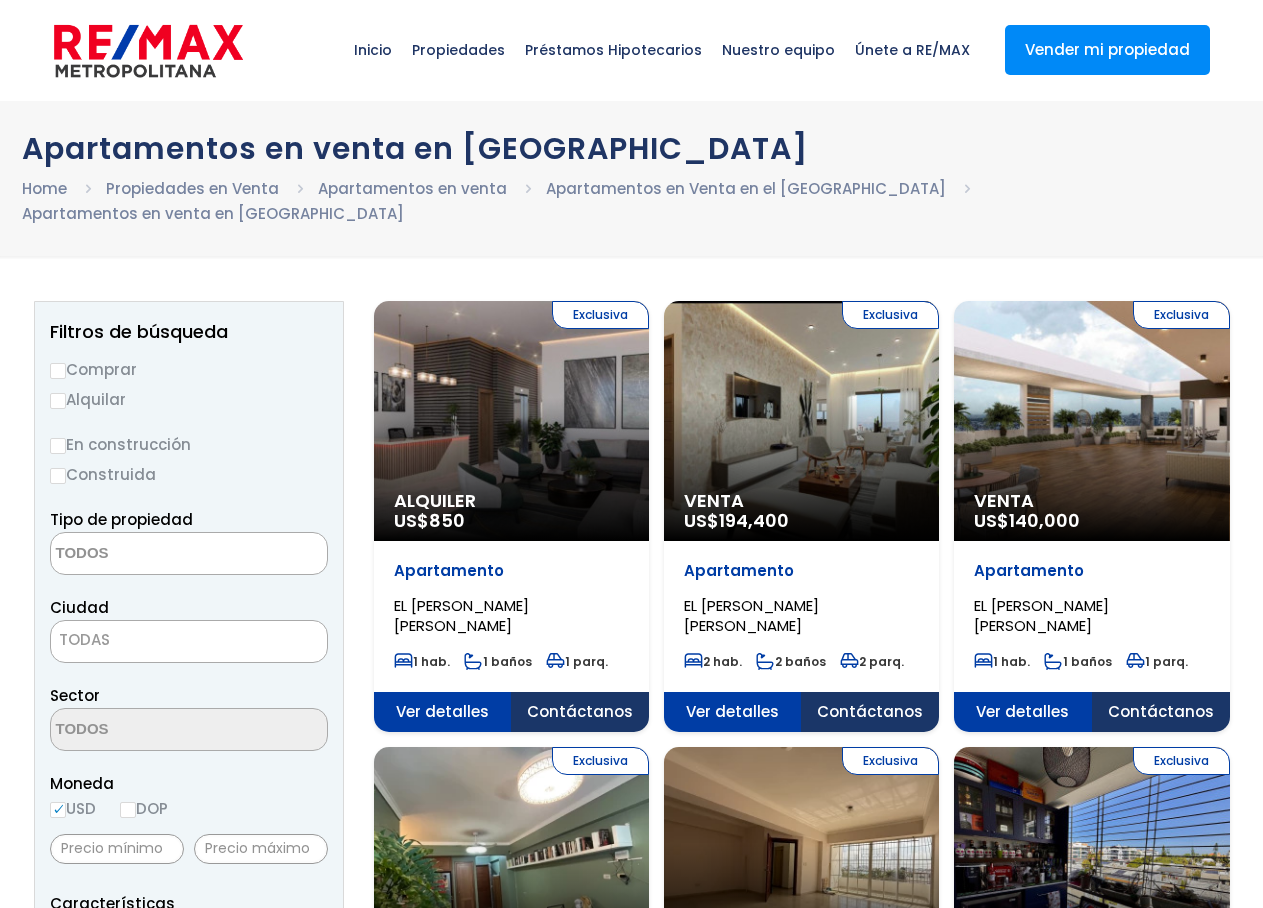 select 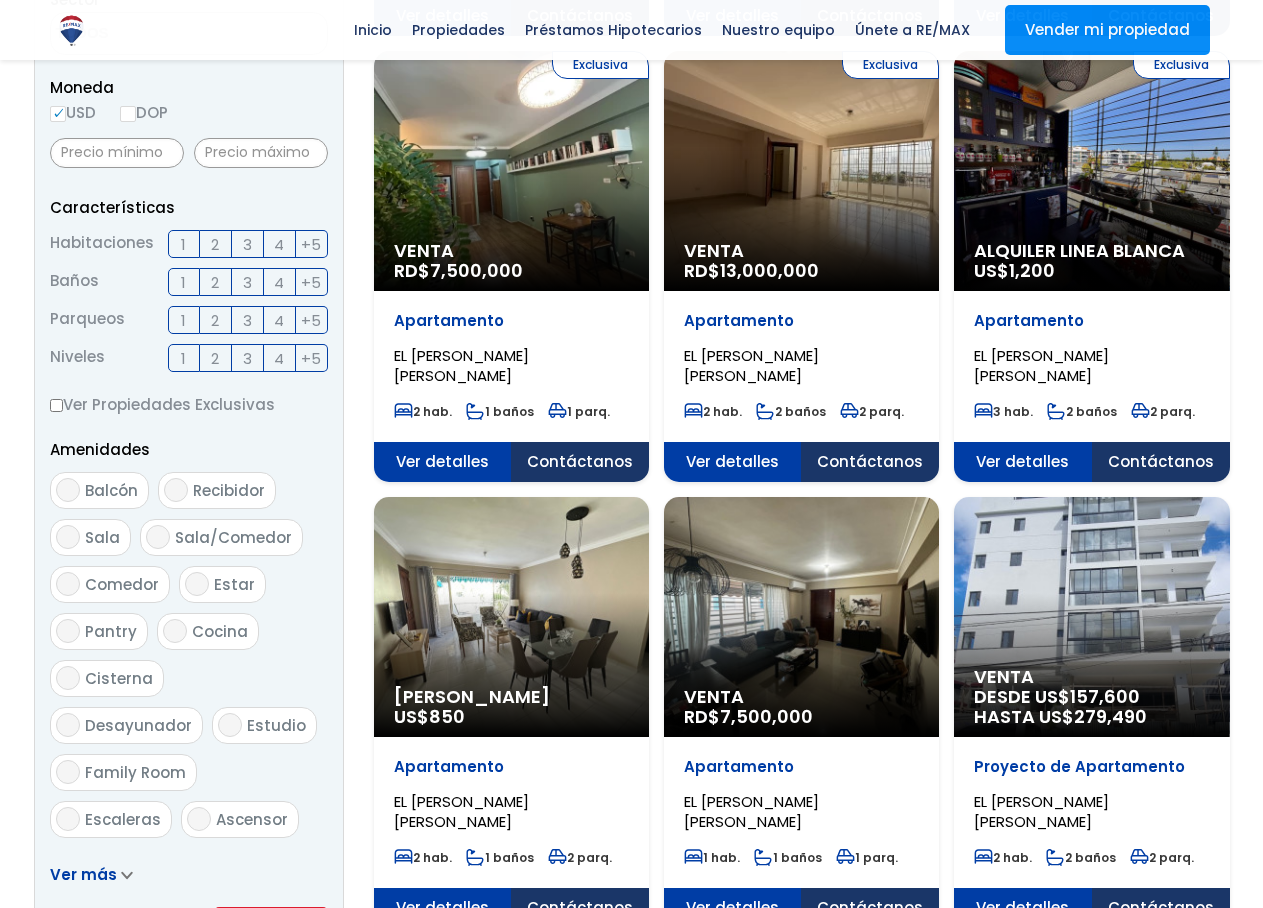 scroll, scrollTop: 600, scrollLeft: 0, axis: vertical 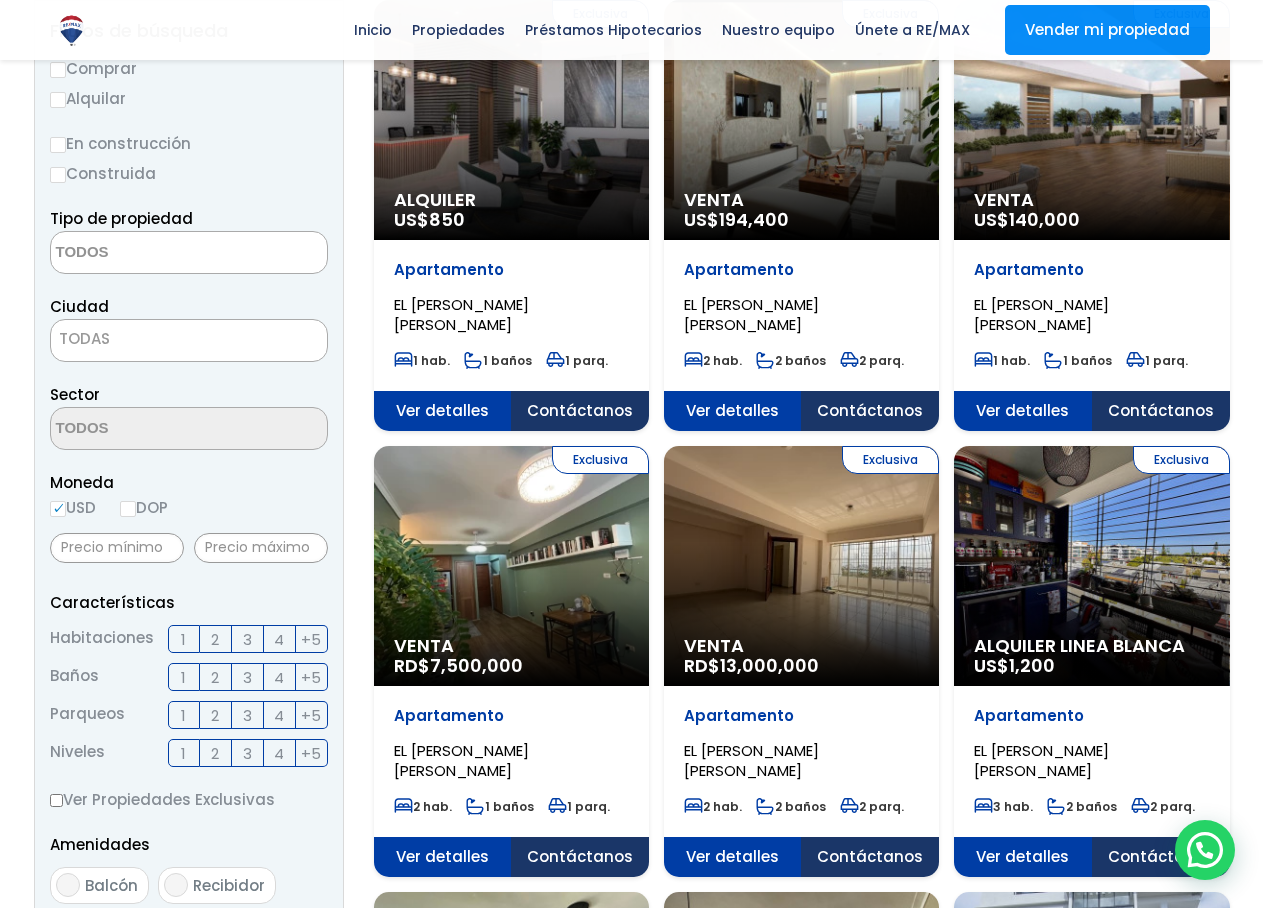 click on "Exclusiva
Venta
RD$  7,500,000" at bounding box center [511, 120] 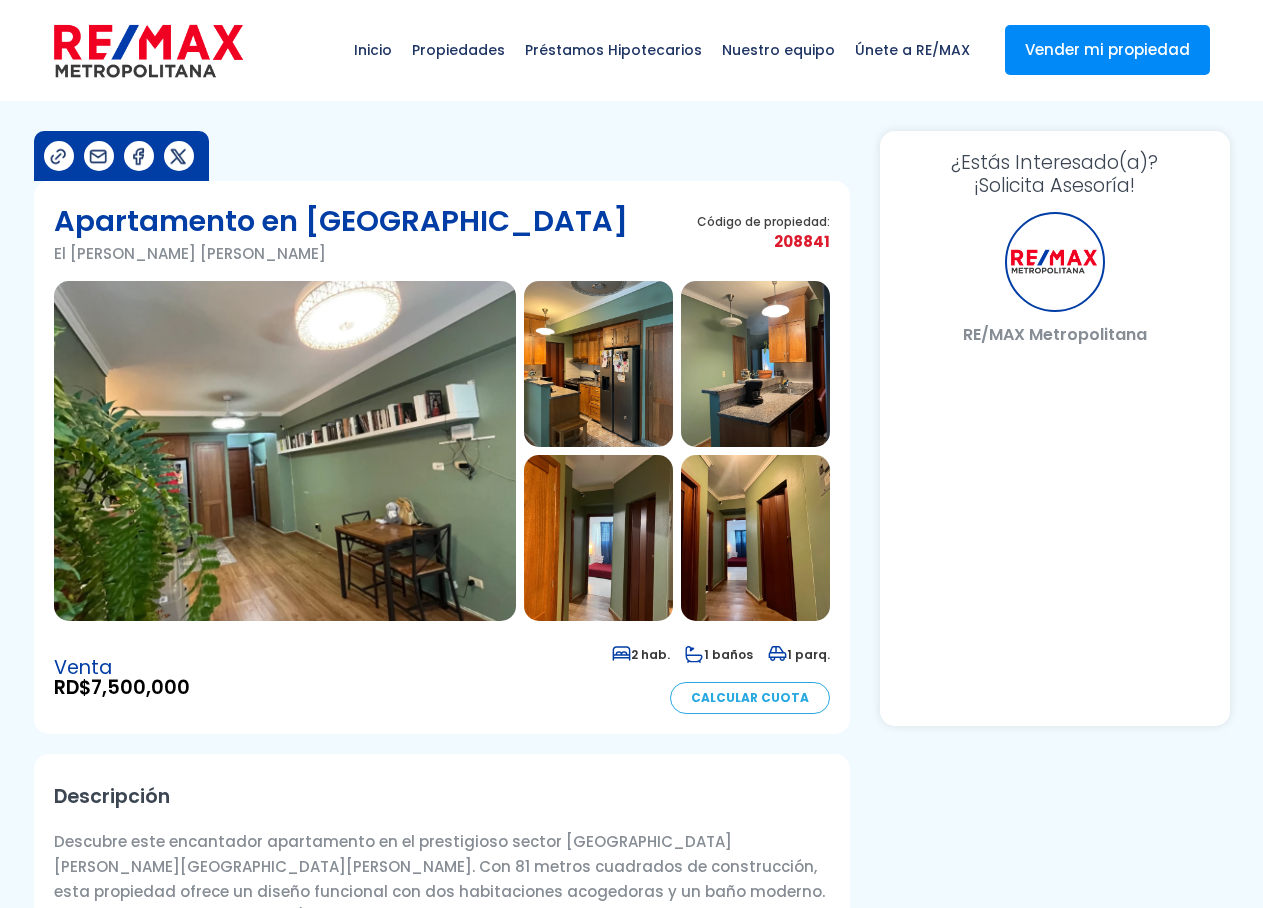 scroll, scrollTop: 0, scrollLeft: 0, axis: both 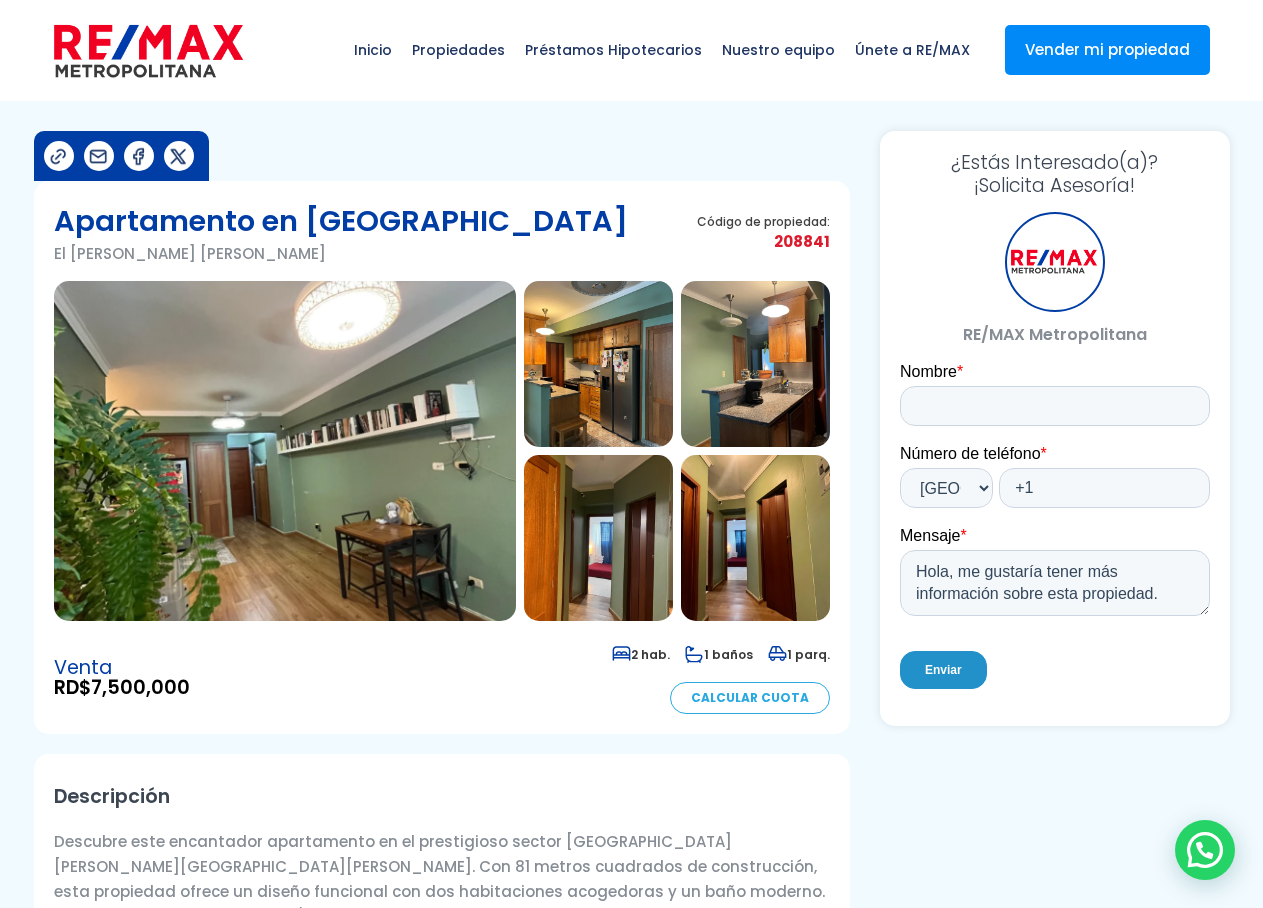 click at bounding box center (598, 364) 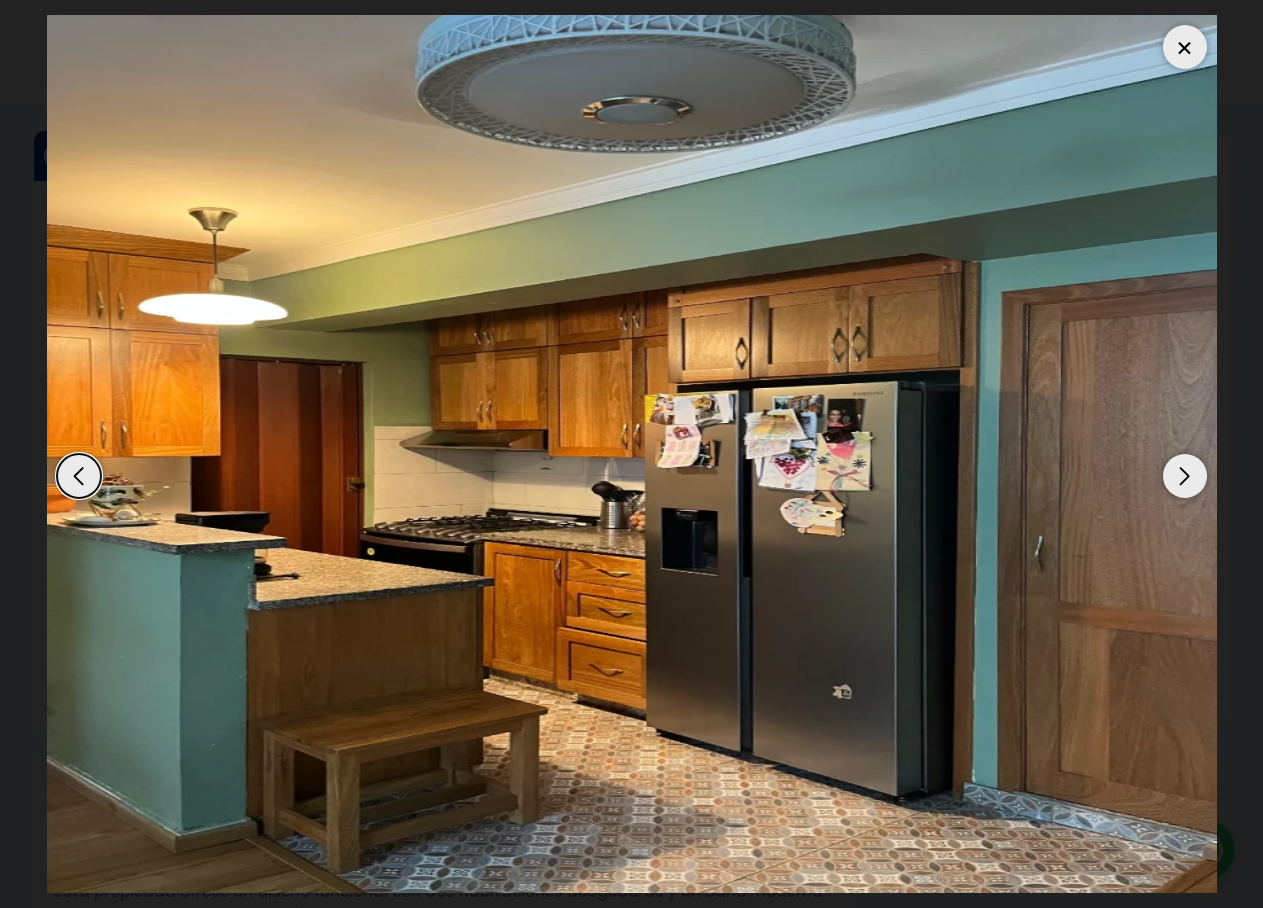 click at bounding box center (1185, 476) 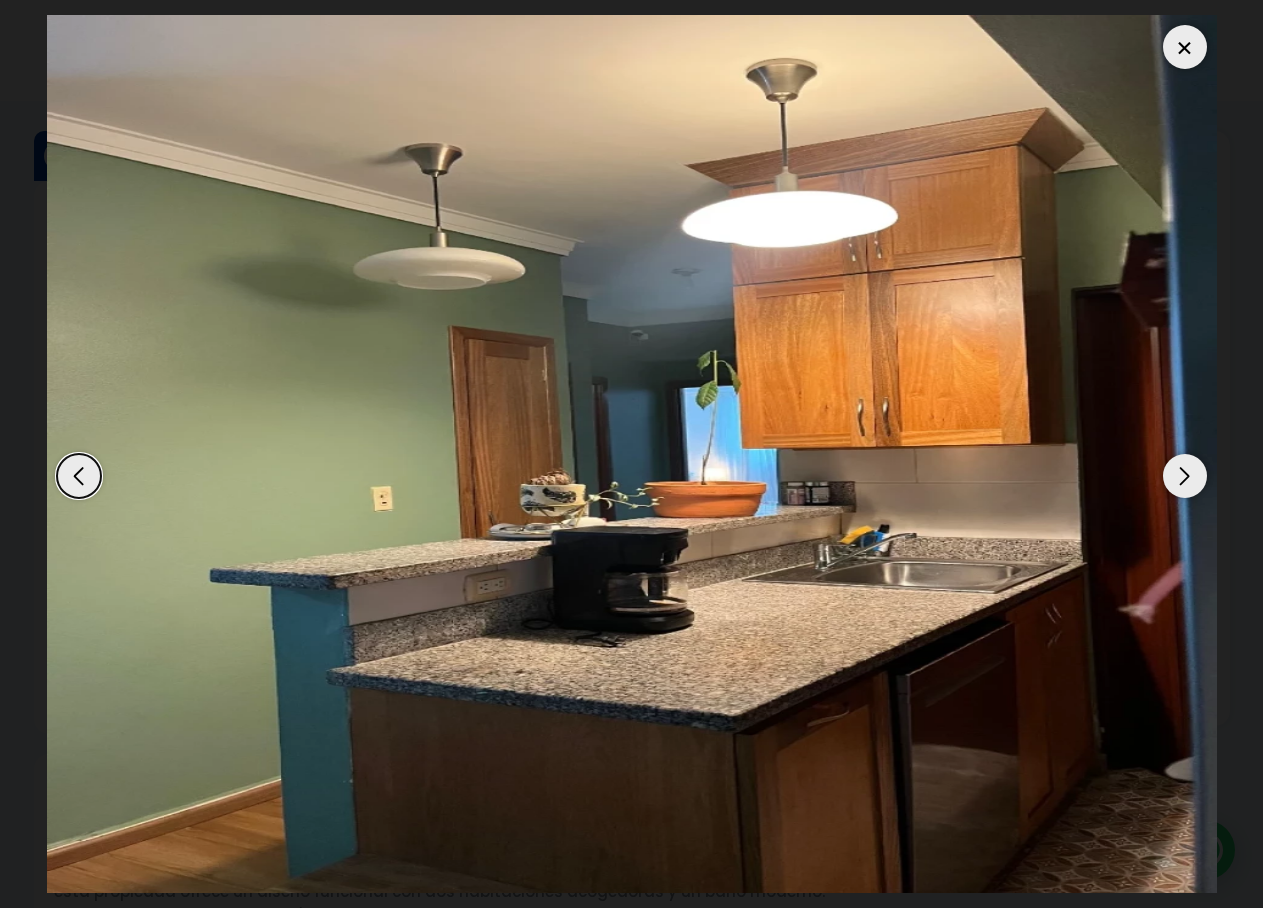 click at bounding box center (1185, 476) 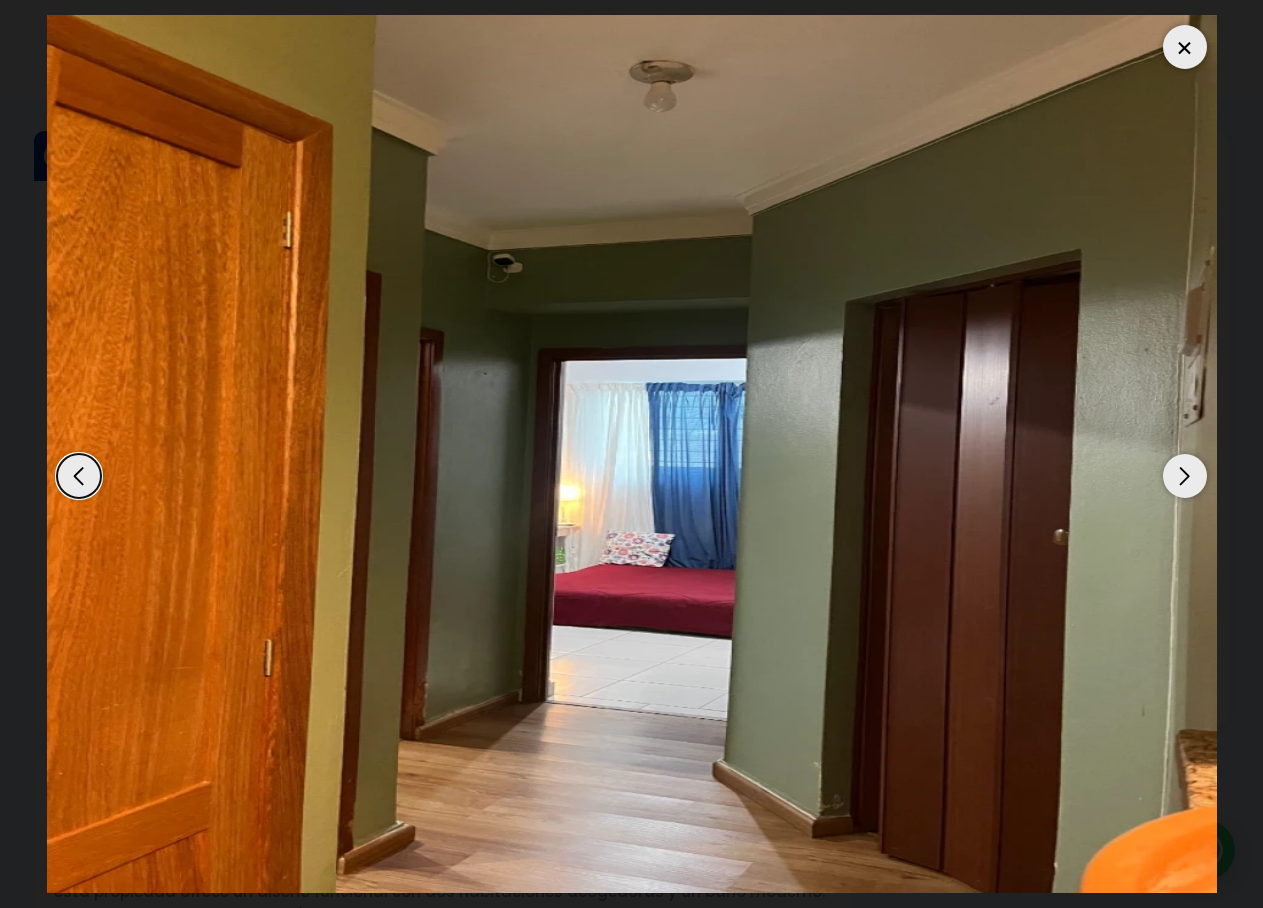 click at bounding box center [1185, 476] 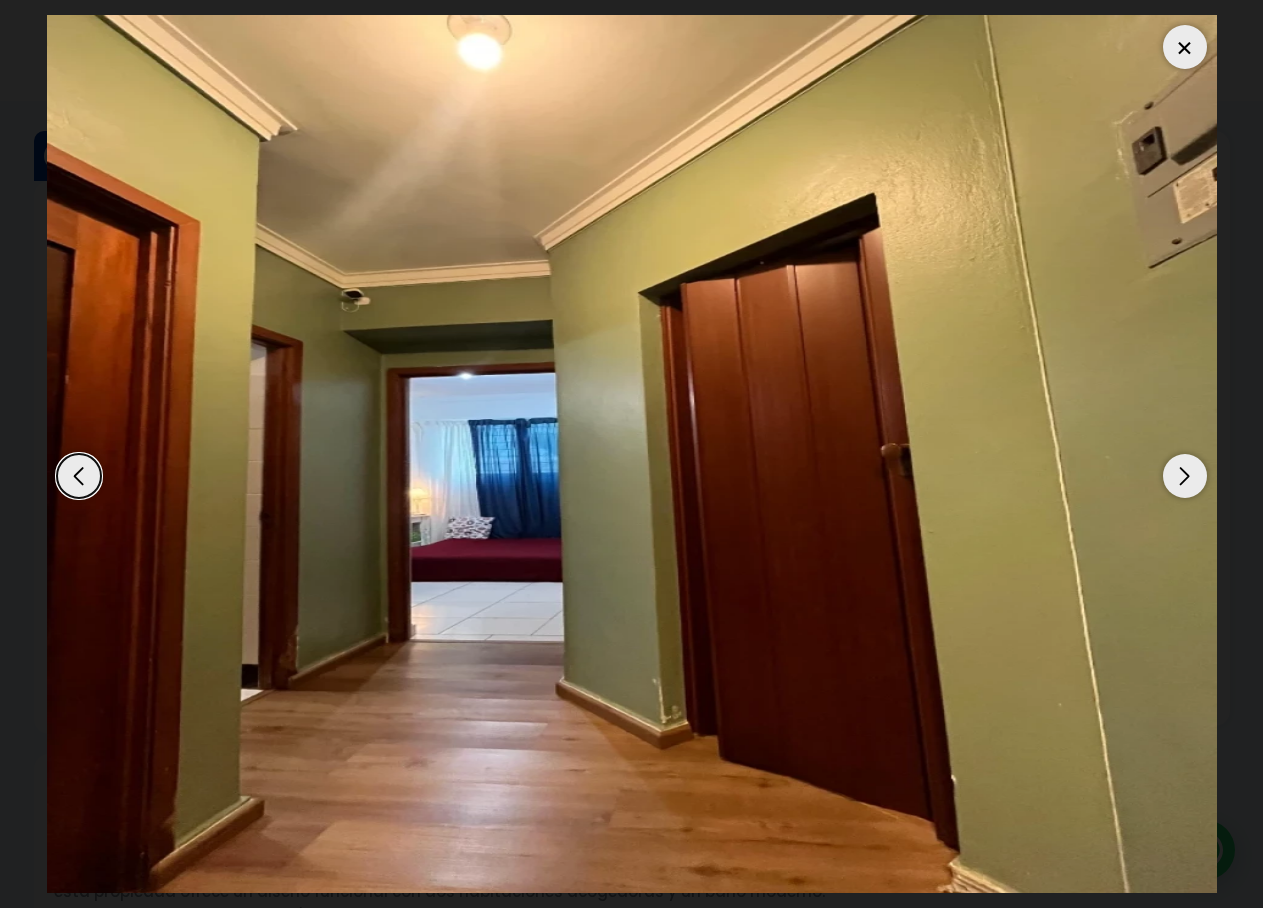 click at bounding box center (1185, 476) 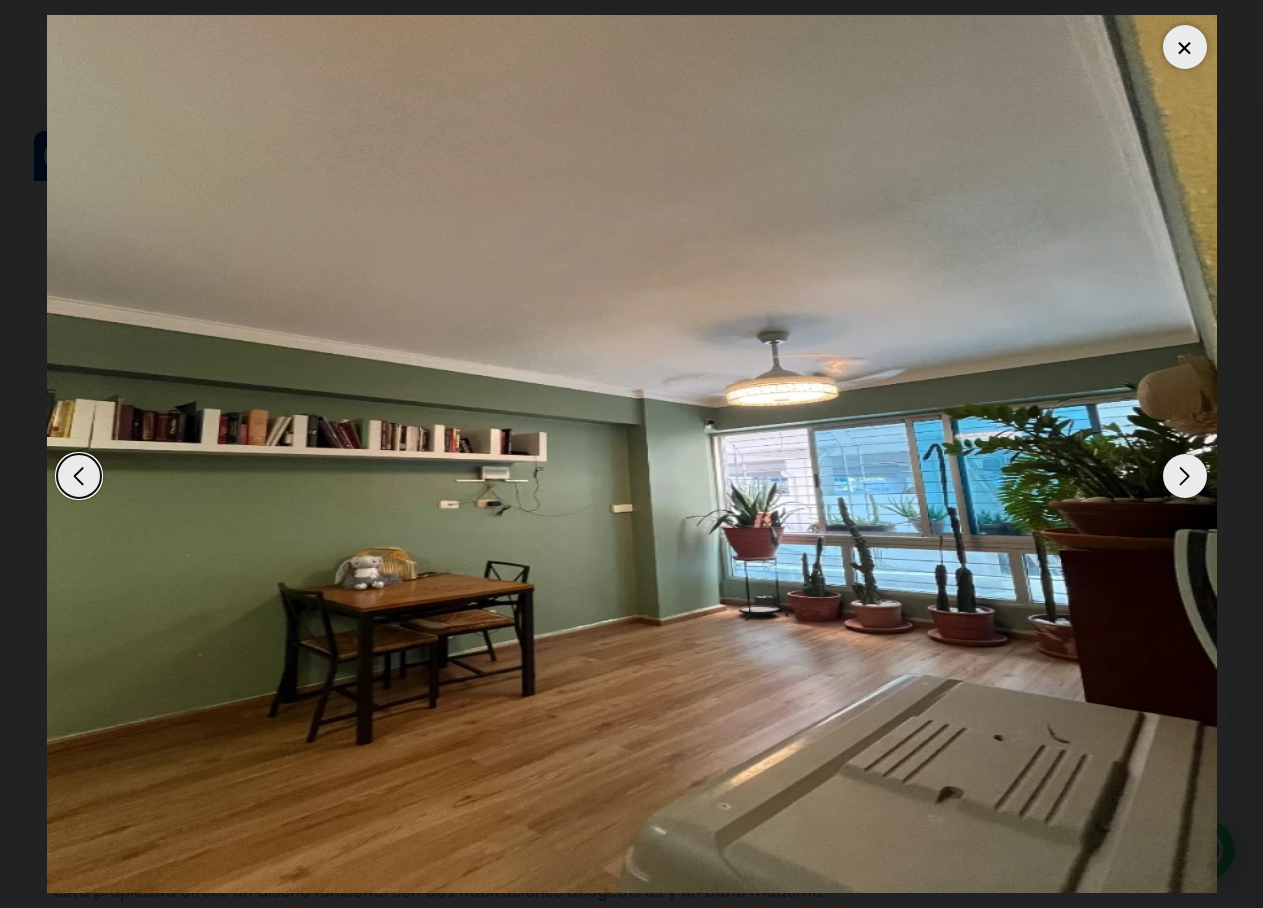 click at bounding box center [1185, 476] 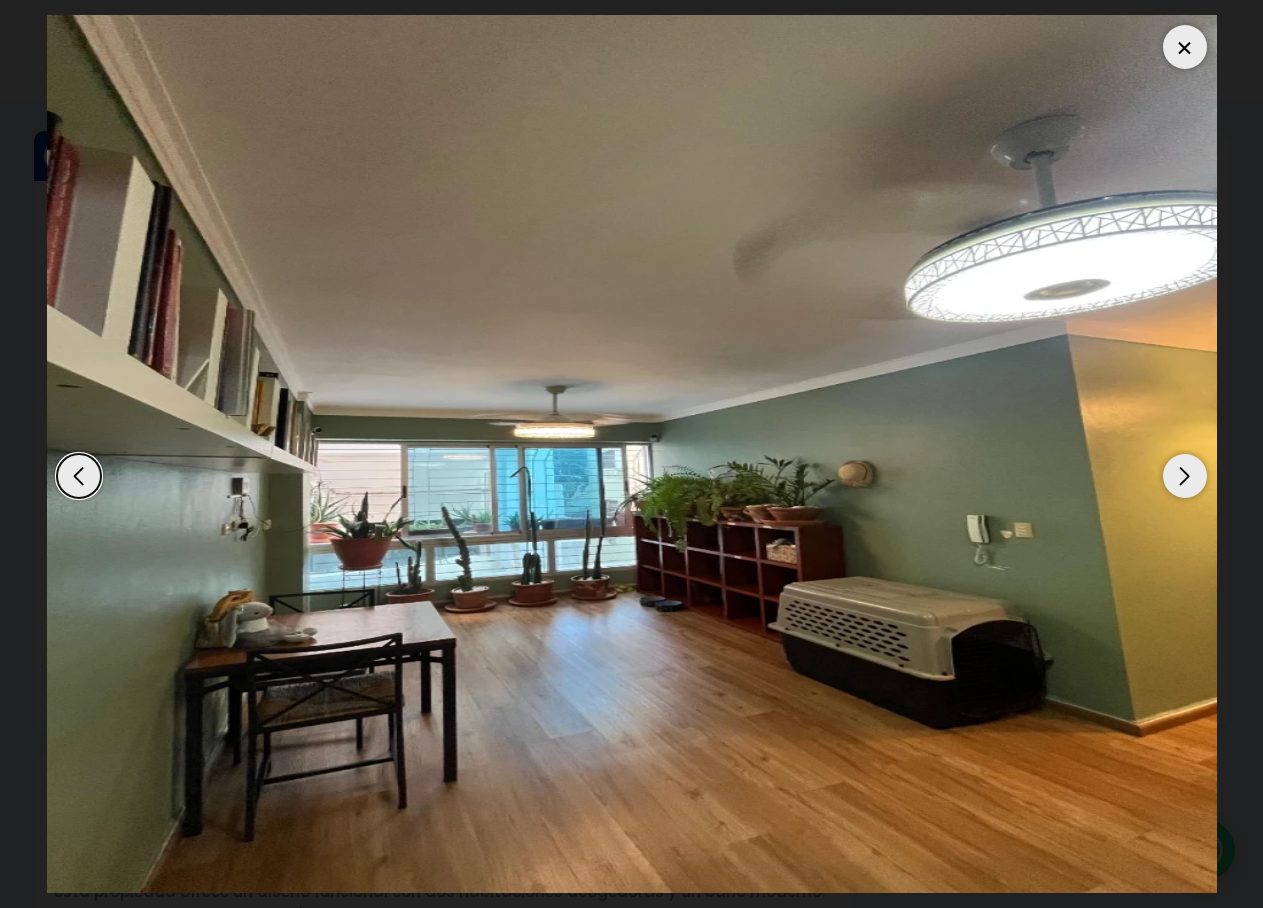 click at bounding box center [1185, 476] 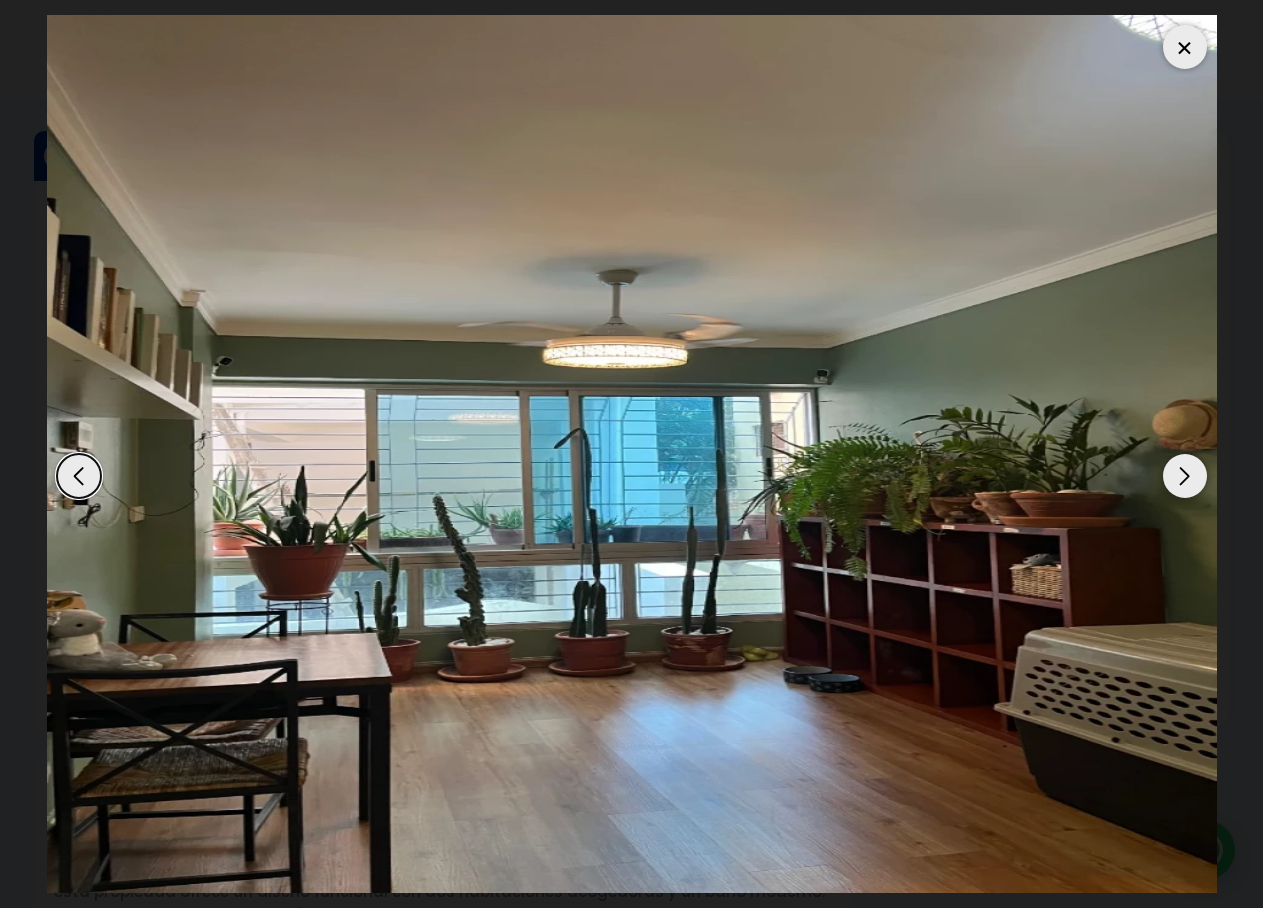 click at bounding box center [1185, 476] 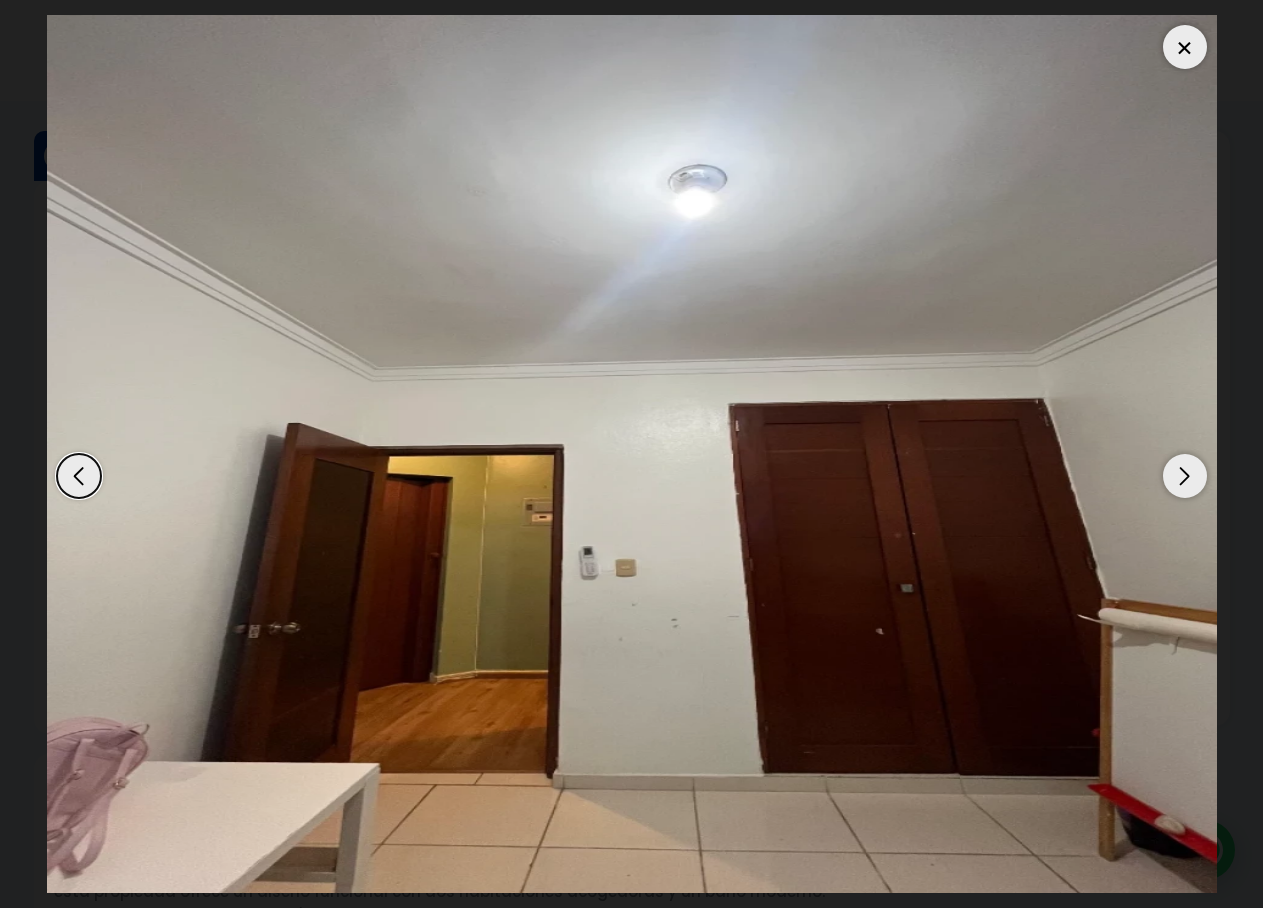 click at bounding box center [1185, 476] 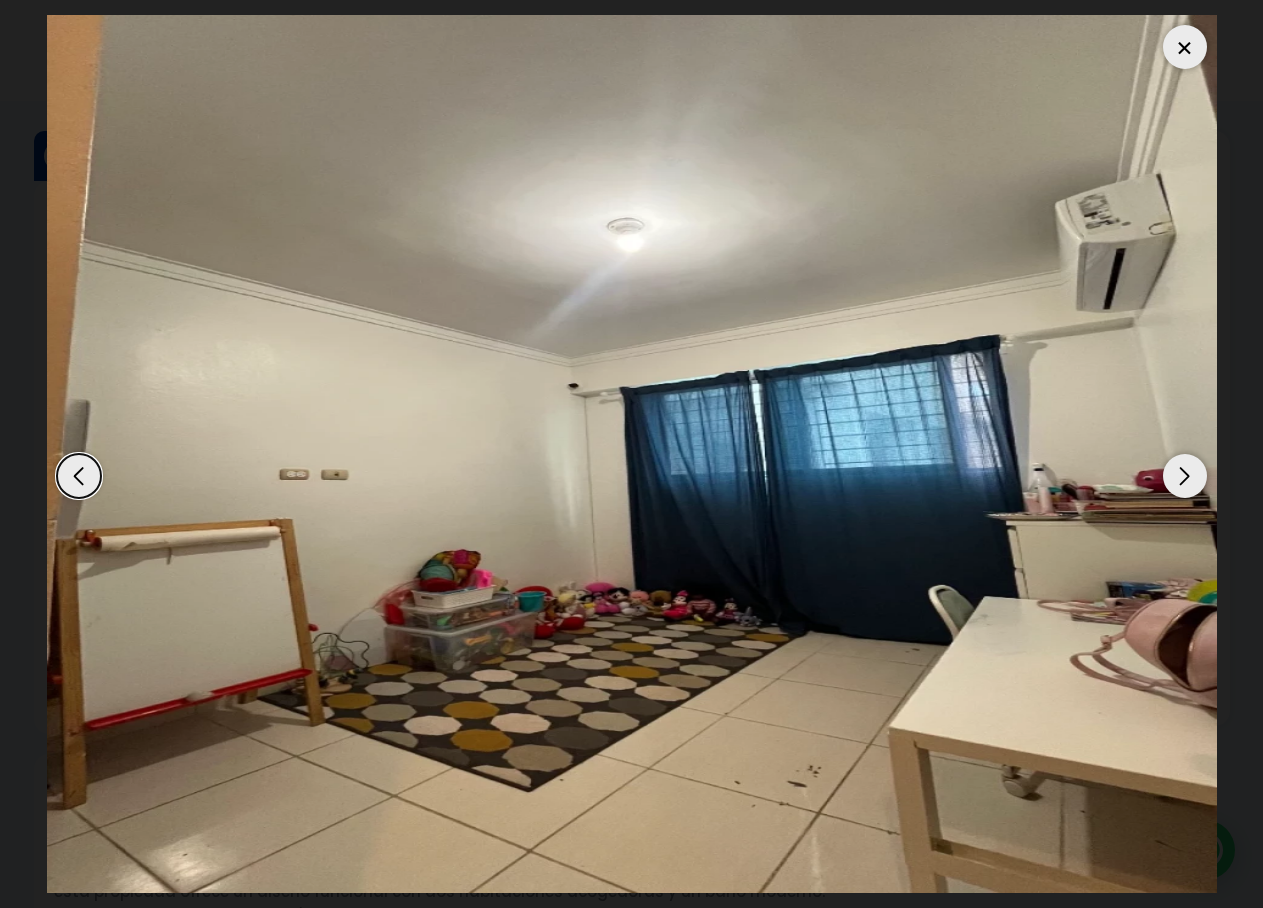 click at bounding box center [1185, 476] 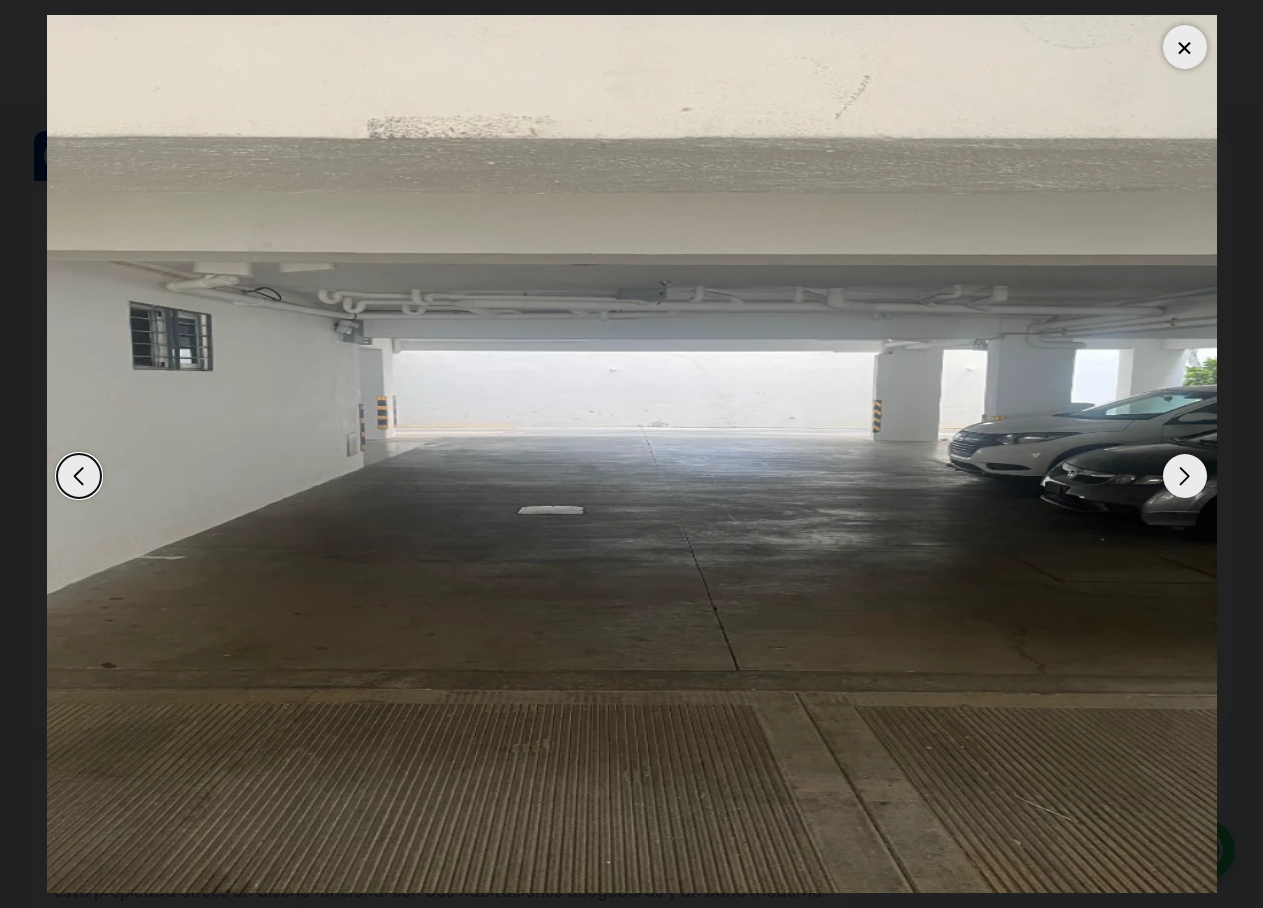 click at bounding box center [1185, 476] 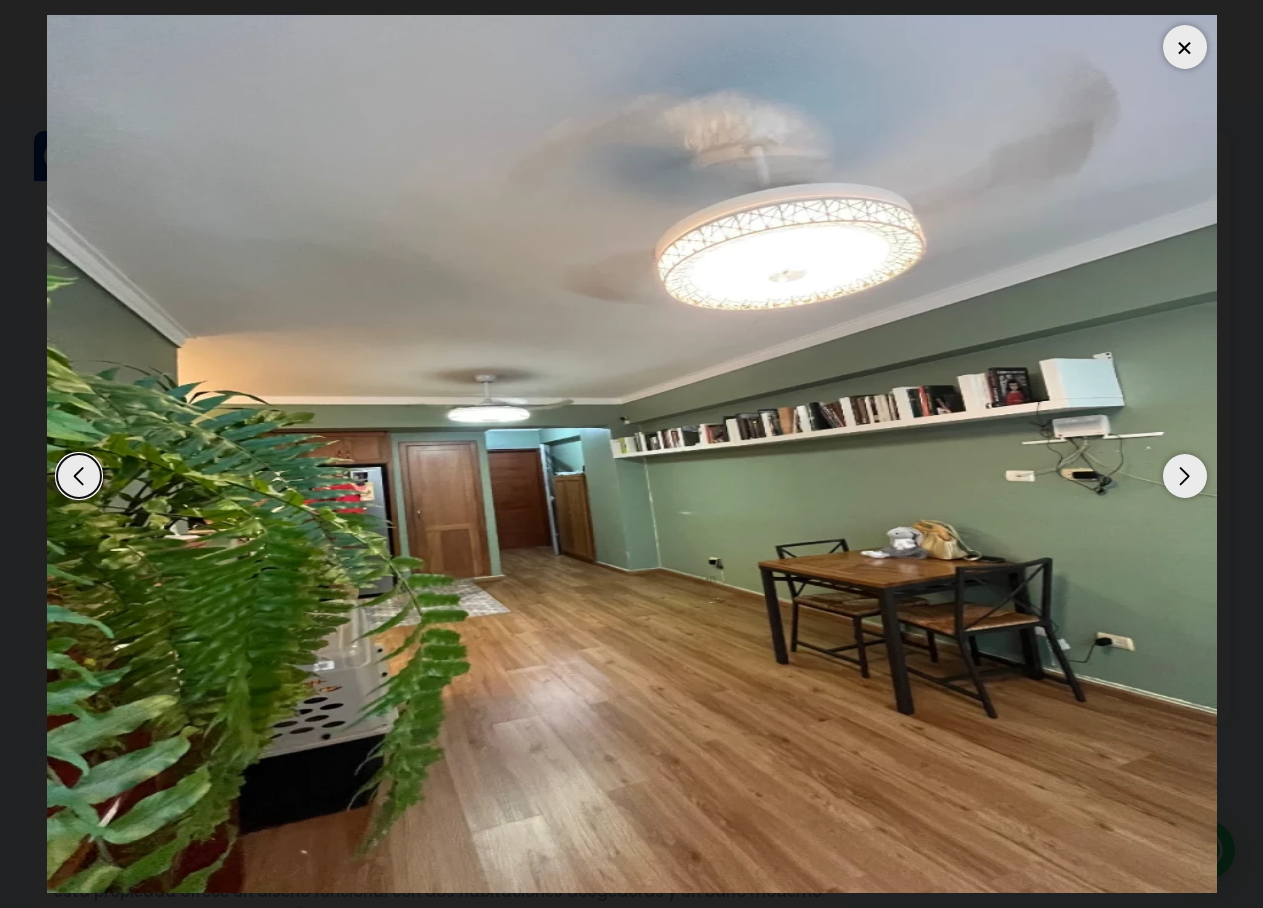 click at bounding box center (-13648, 454) 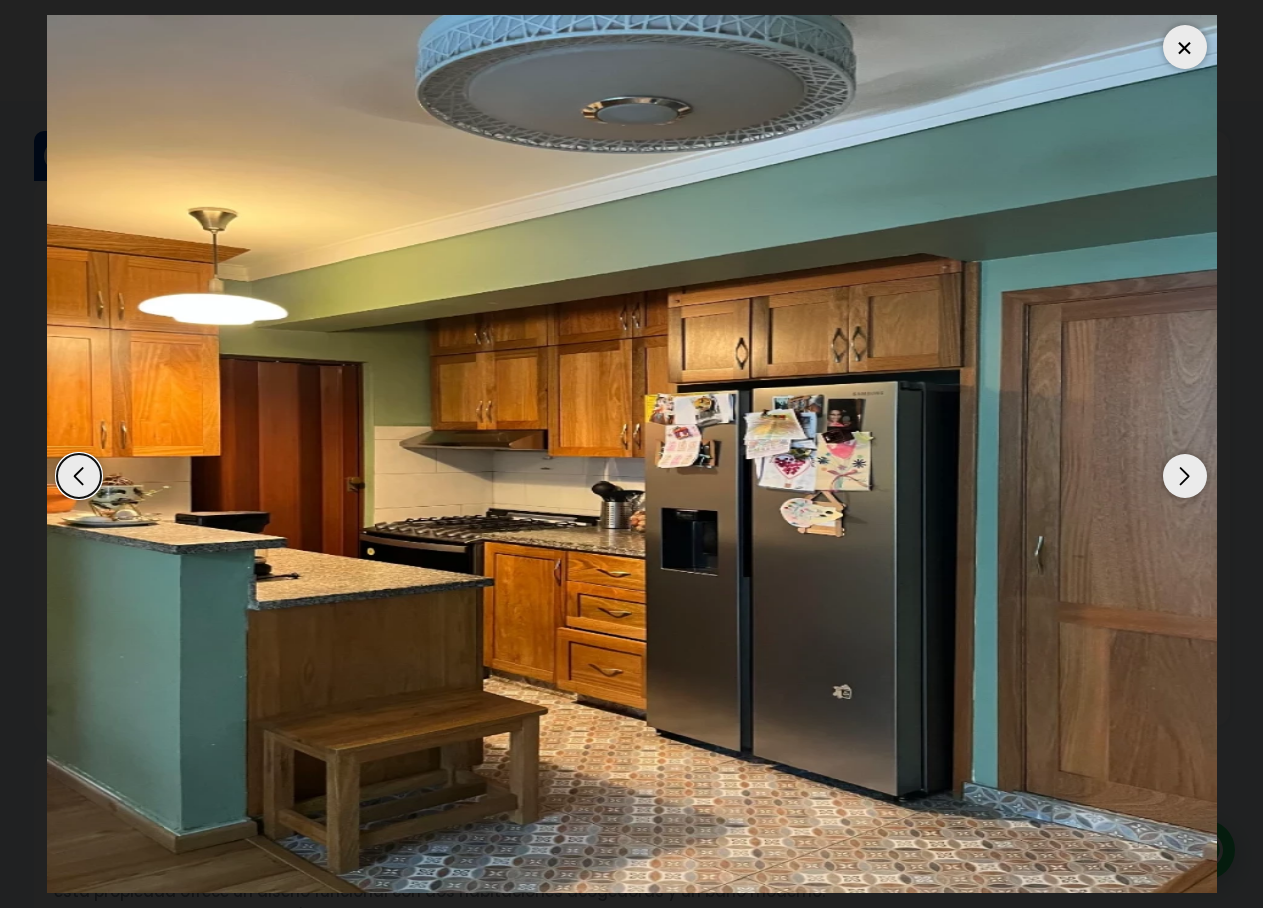 click at bounding box center [1185, 47] 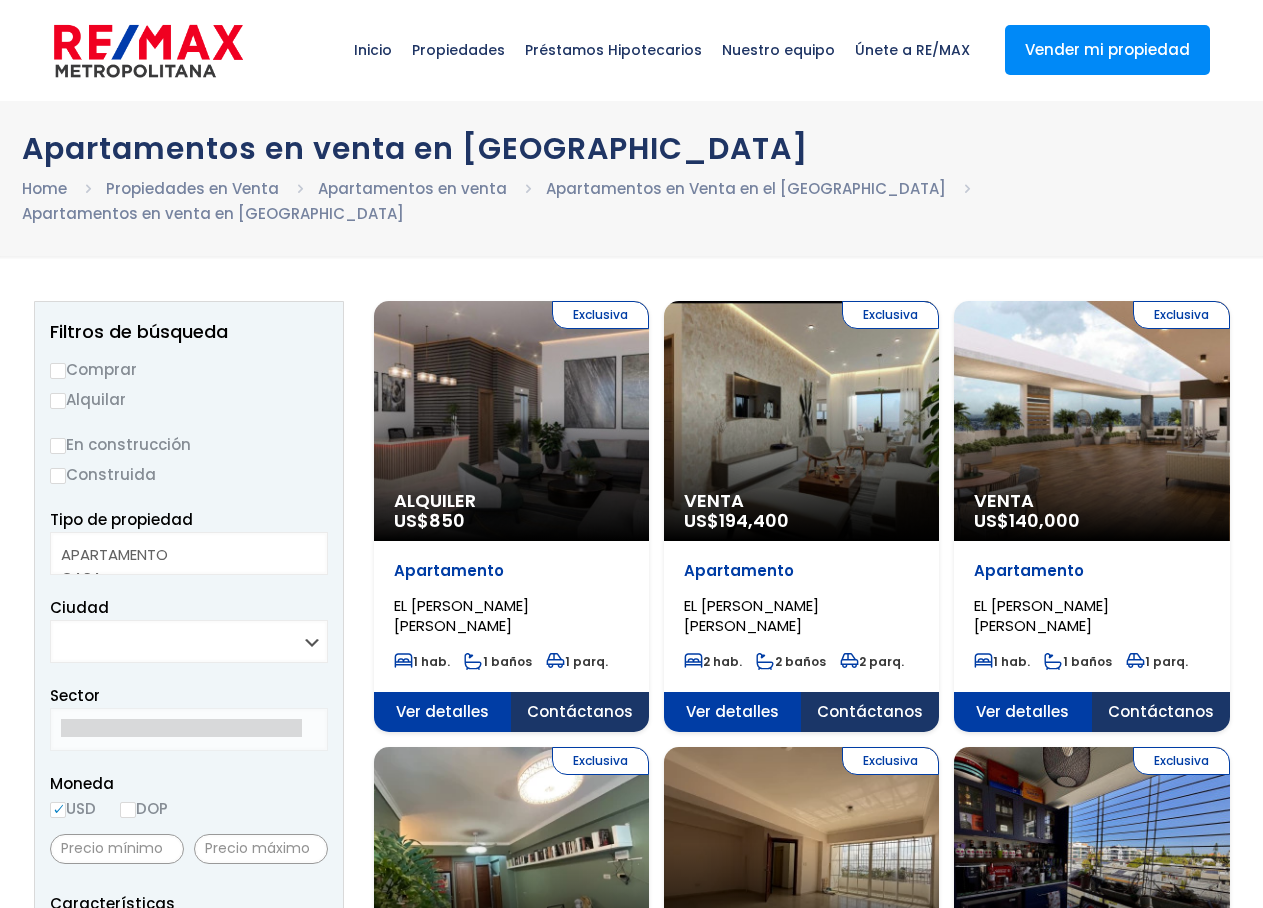 select 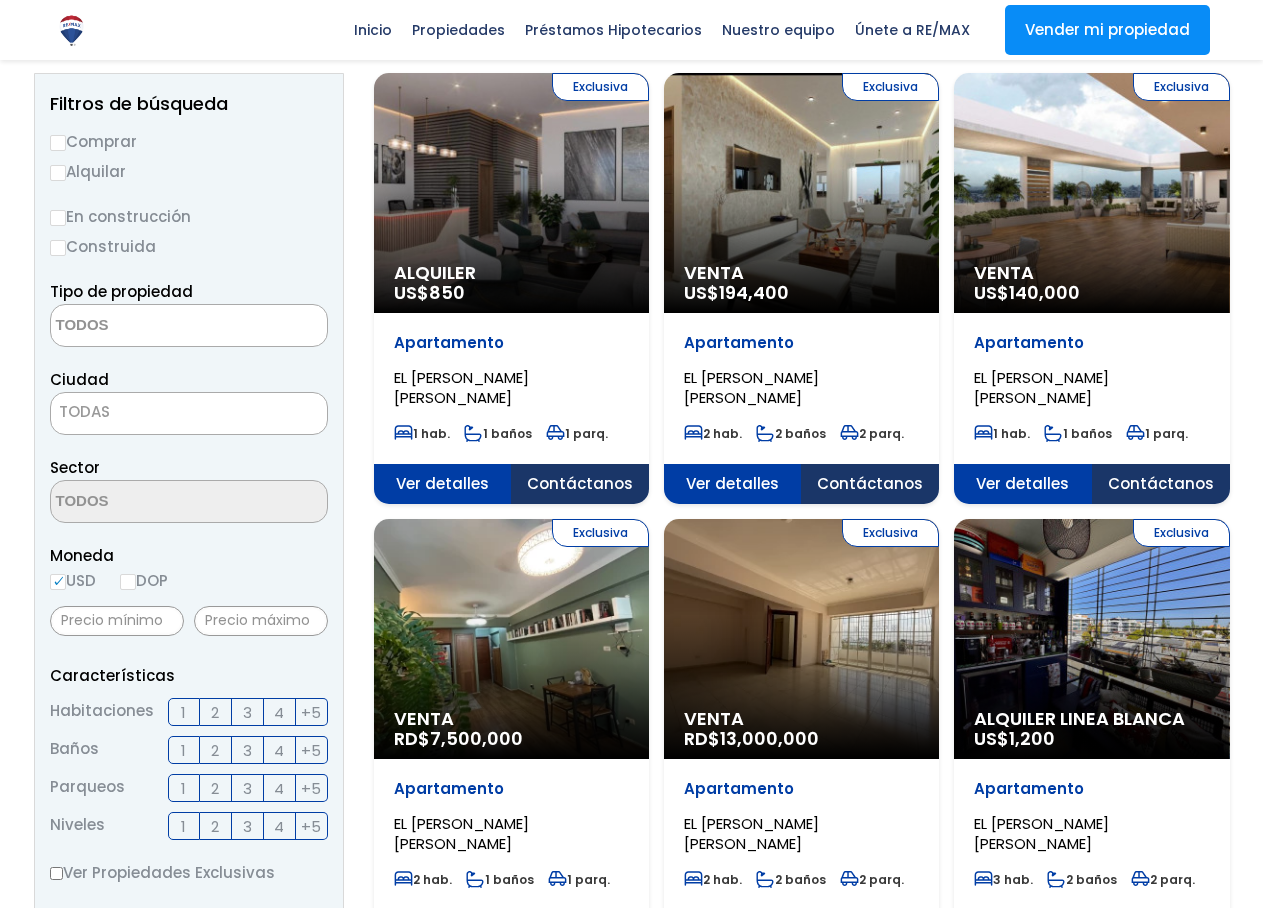 scroll, scrollTop: 300, scrollLeft: 0, axis: vertical 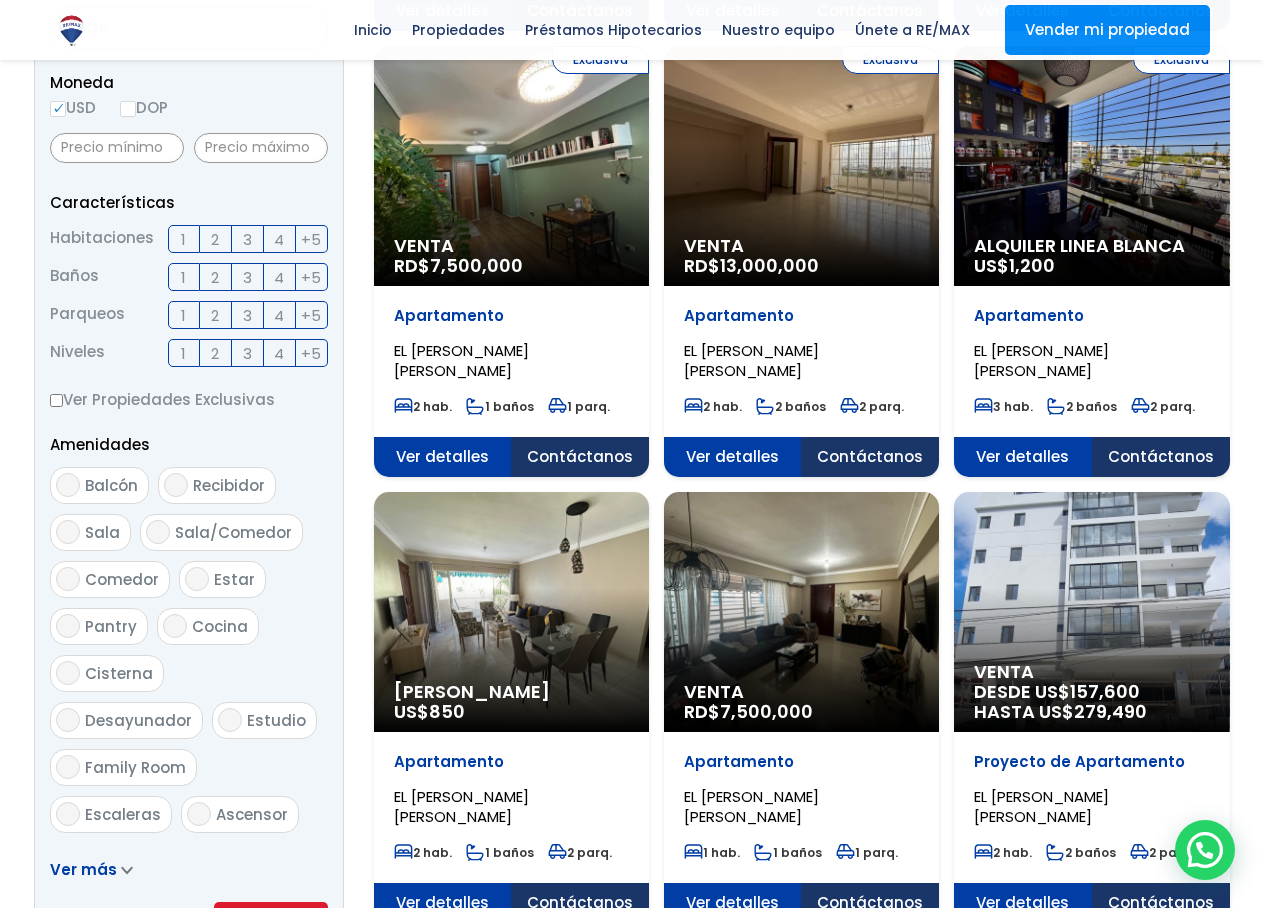 click on "Venta
RD$  7,500,000" at bounding box center (511, -280) 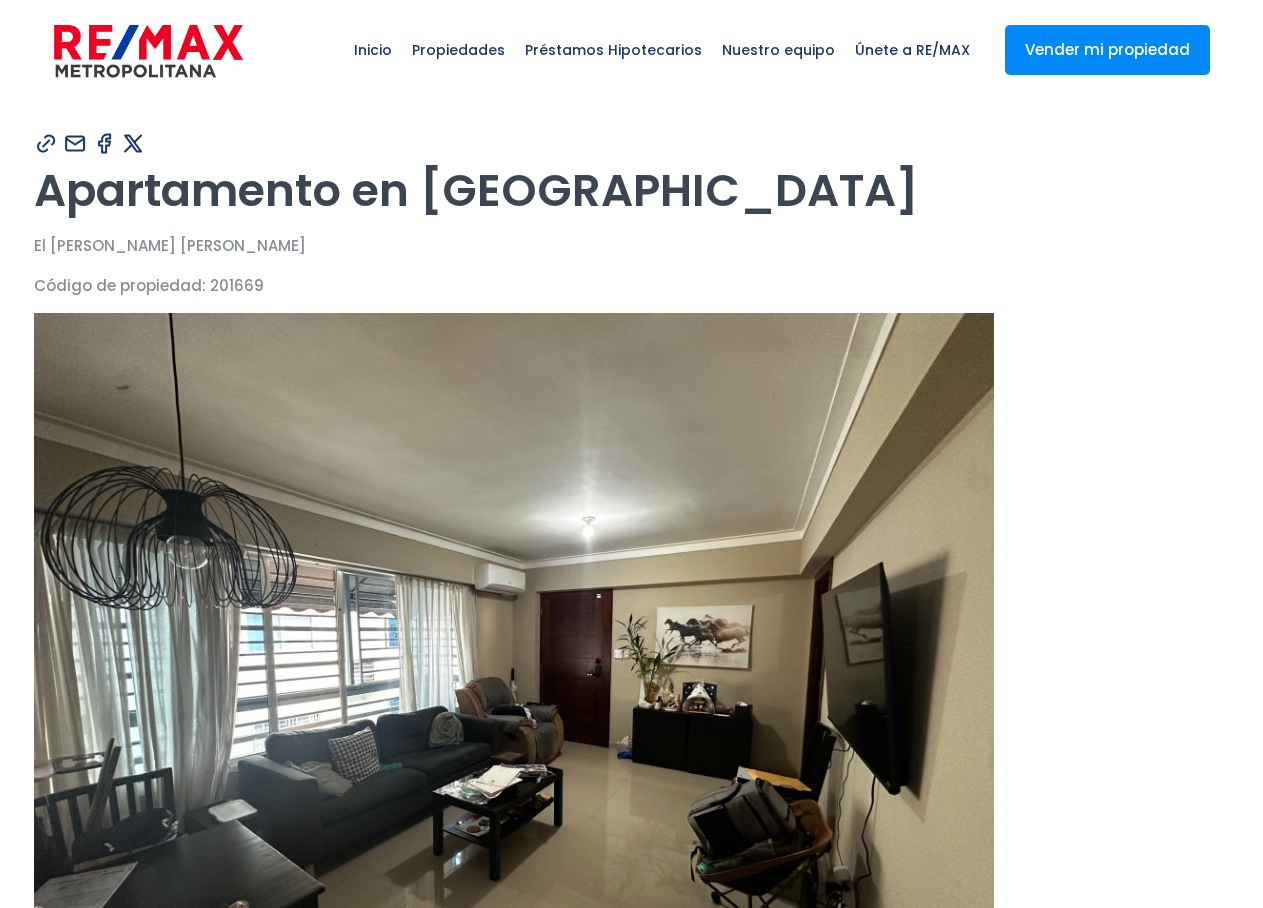 scroll, scrollTop: 0, scrollLeft: 0, axis: both 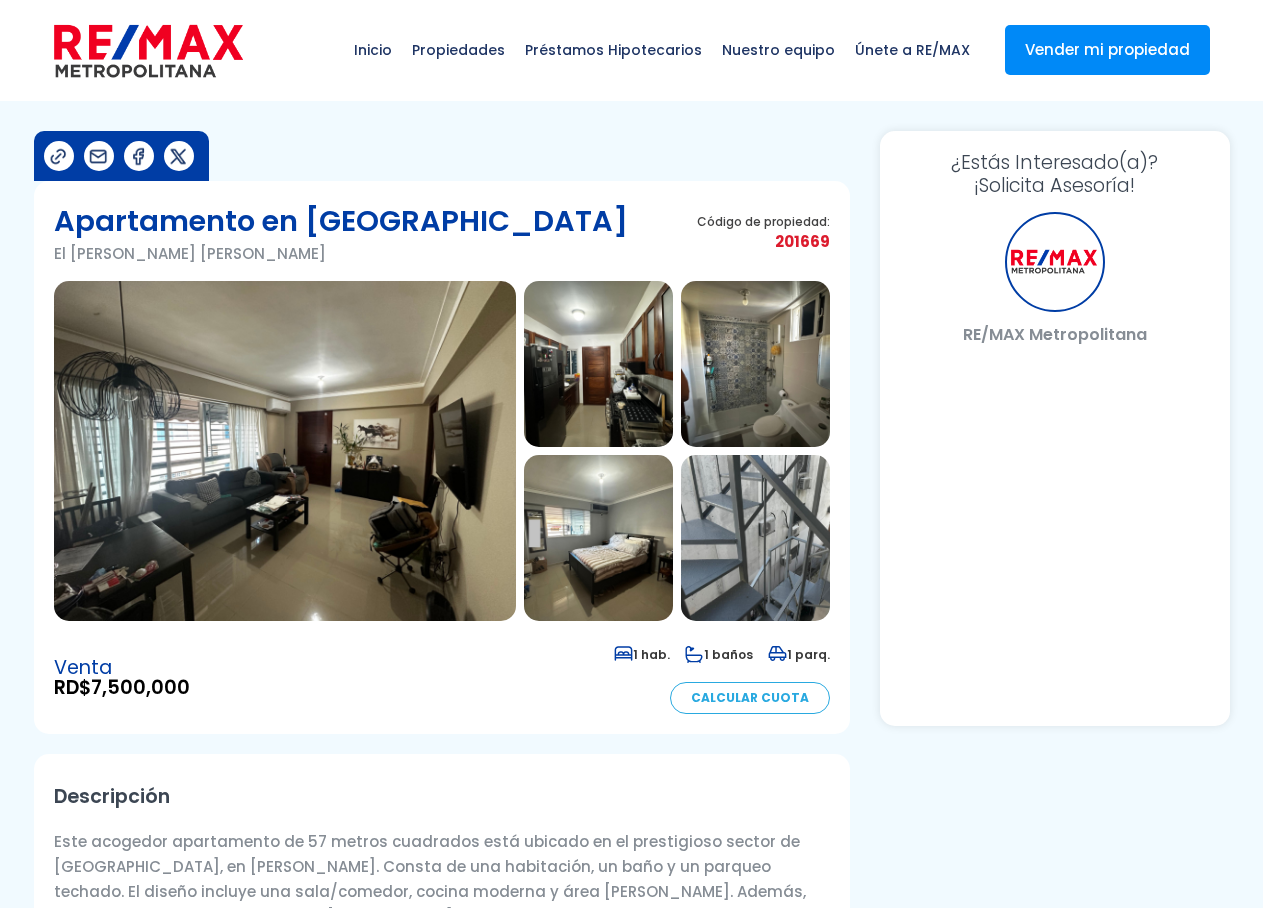 select on "DO" 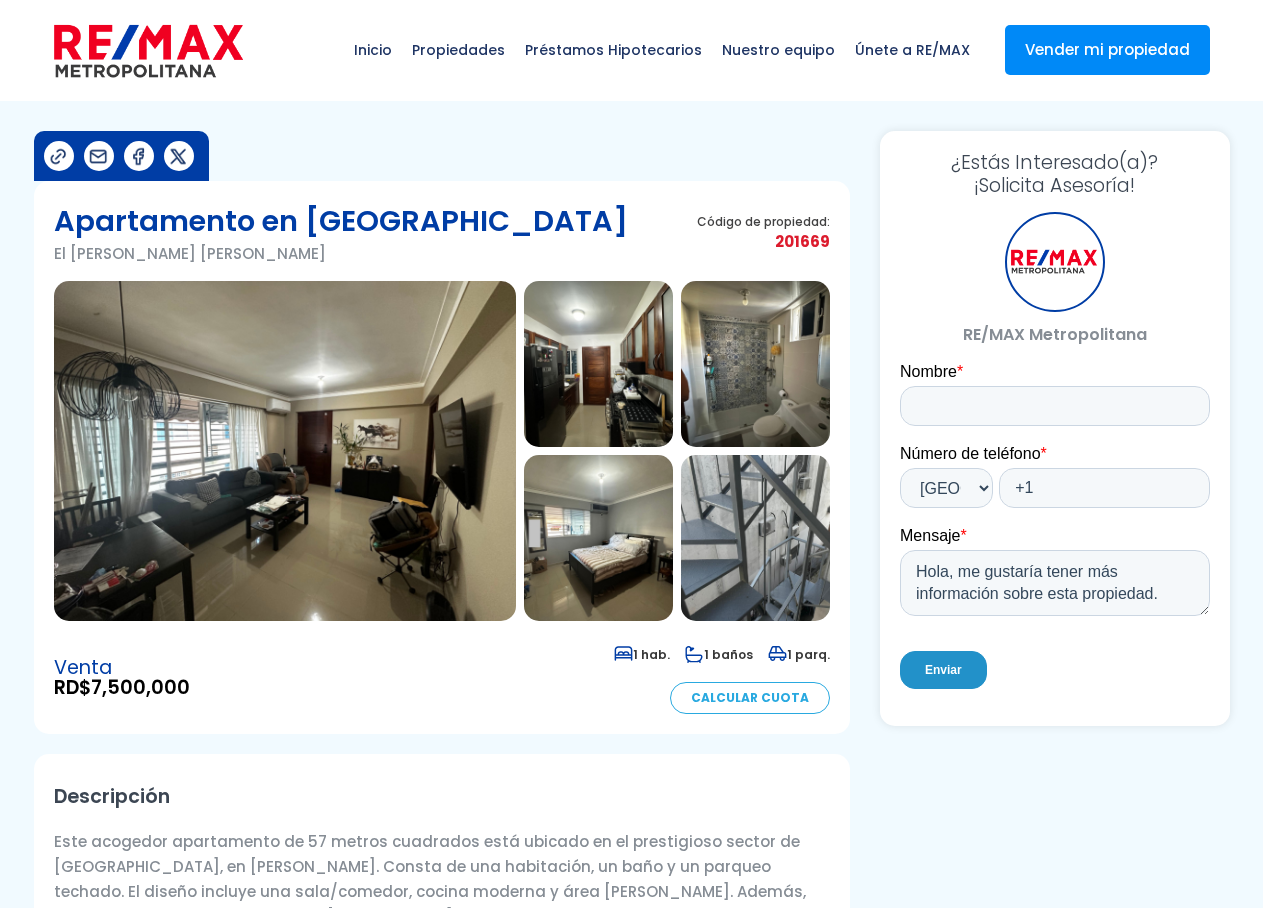 scroll, scrollTop: 0, scrollLeft: 0, axis: both 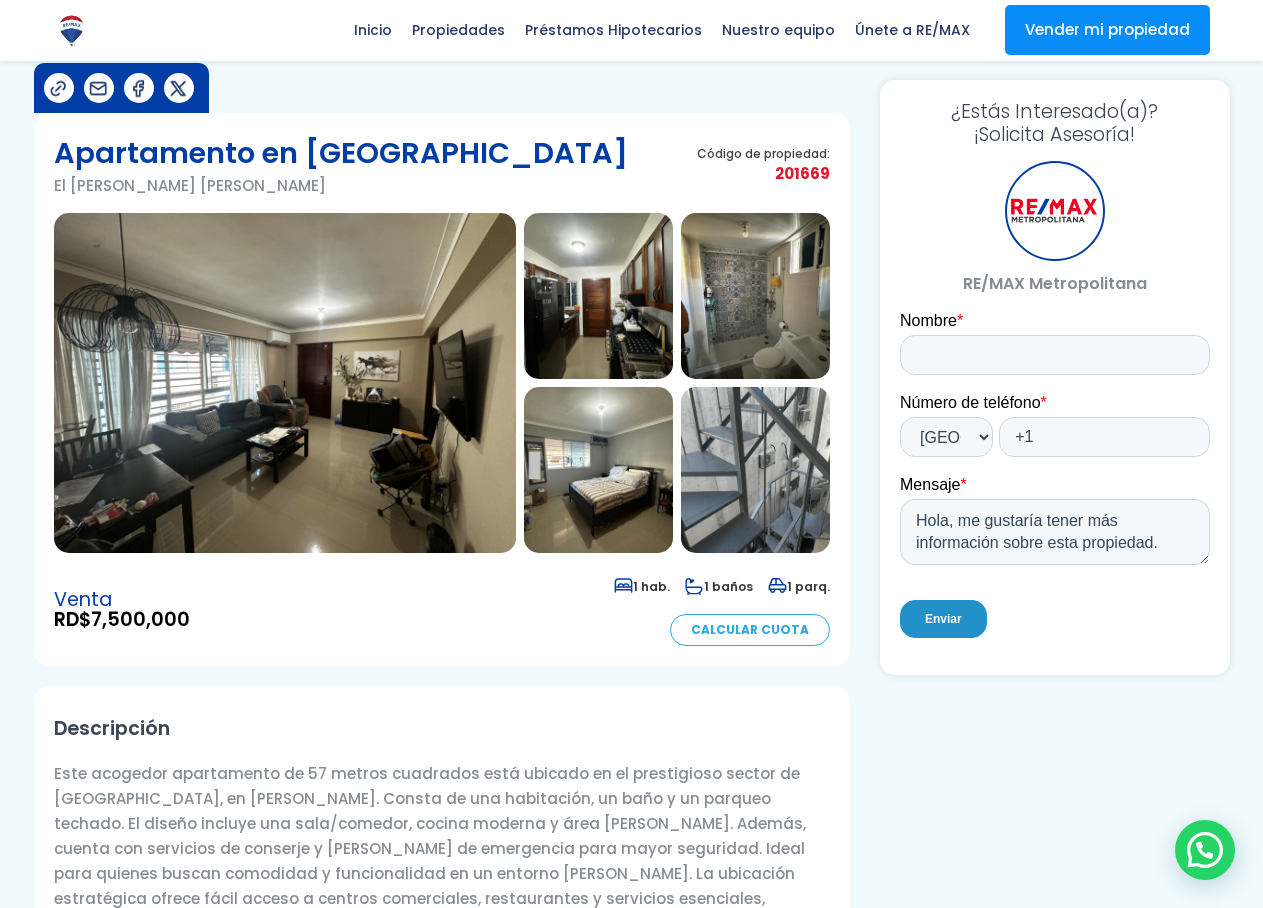 drag, startPoint x: 1273, startPoint y: 97, endPoint x: 1244, endPoint y: 123, distance: 38.948685 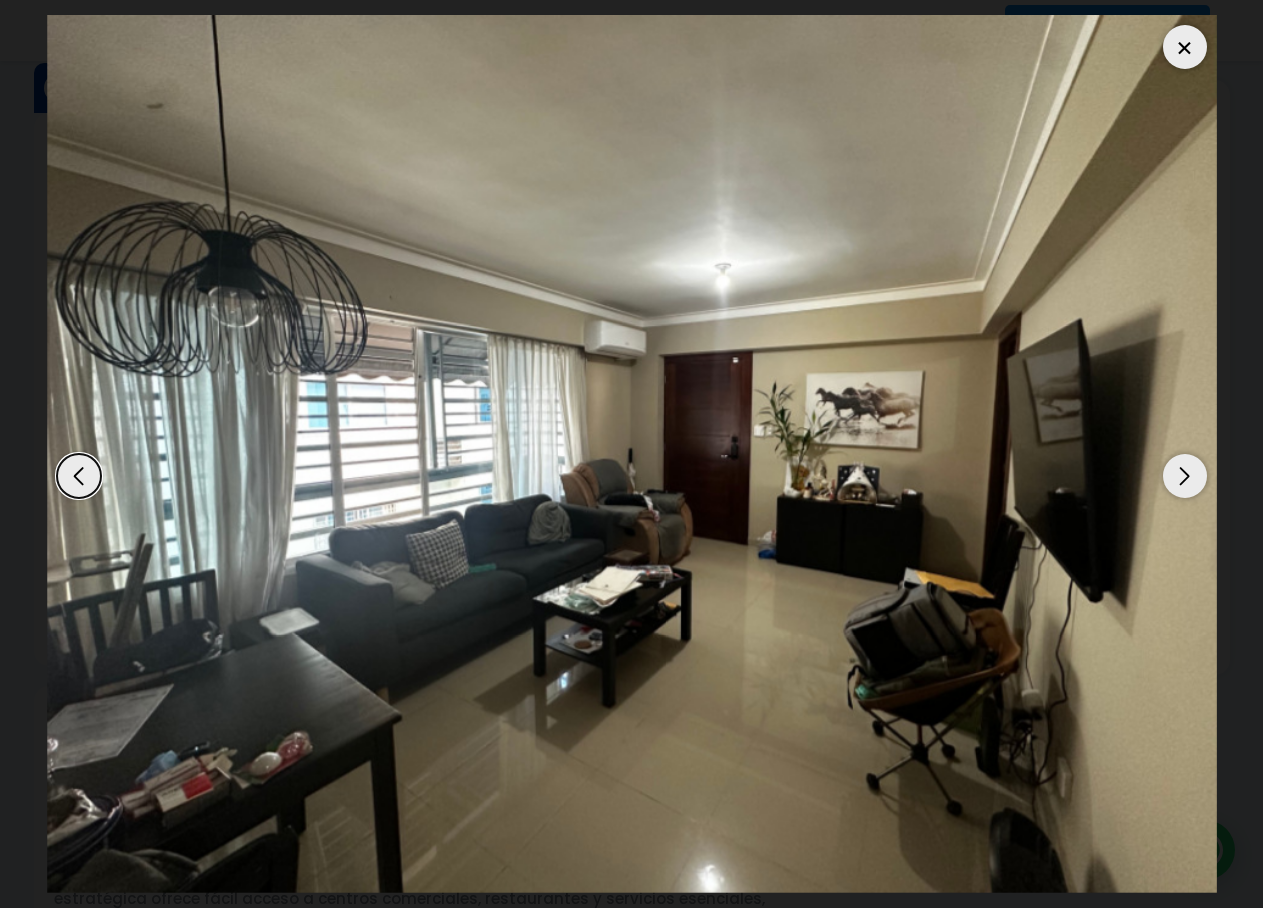 click at bounding box center (1185, 476) 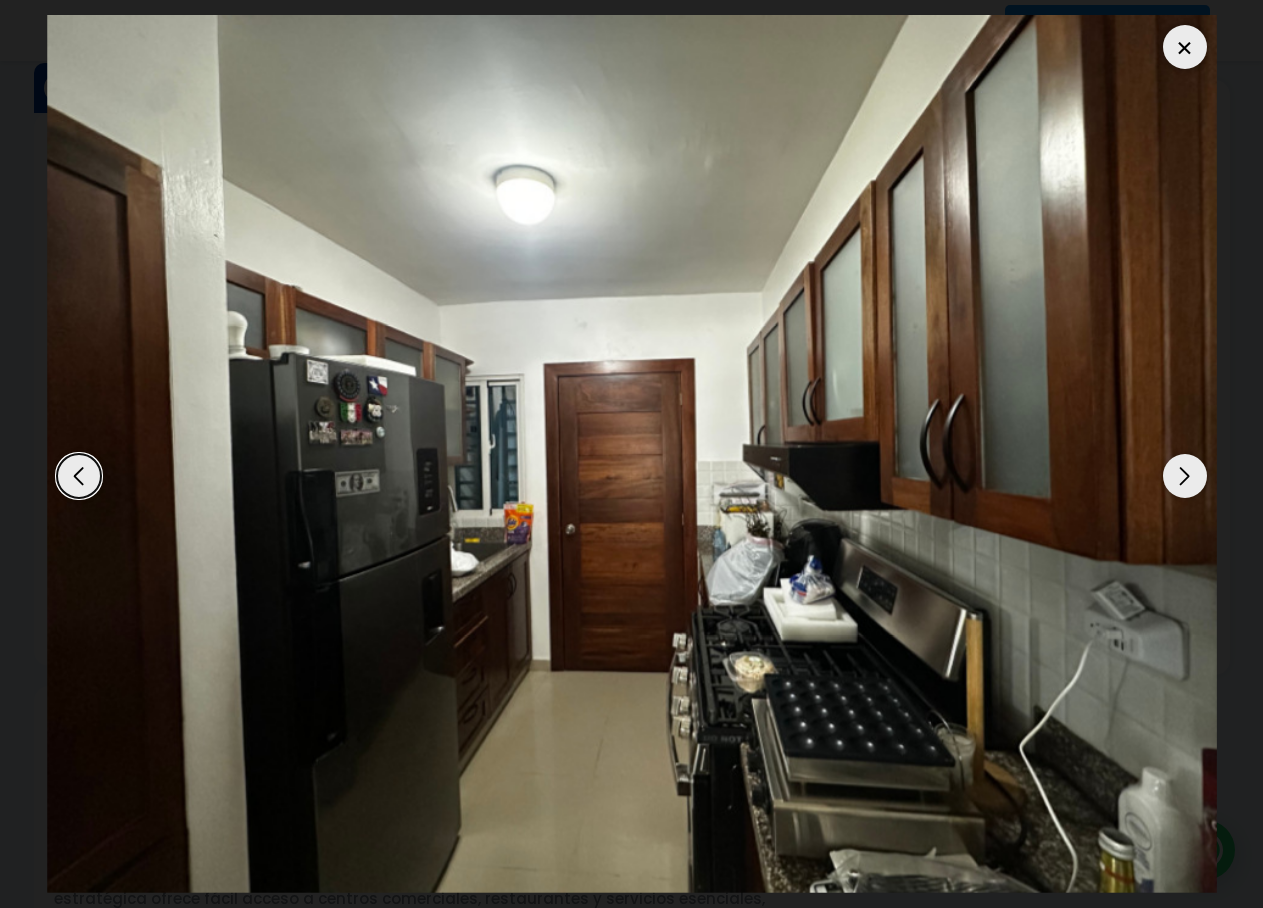 click at bounding box center [1185, 476] 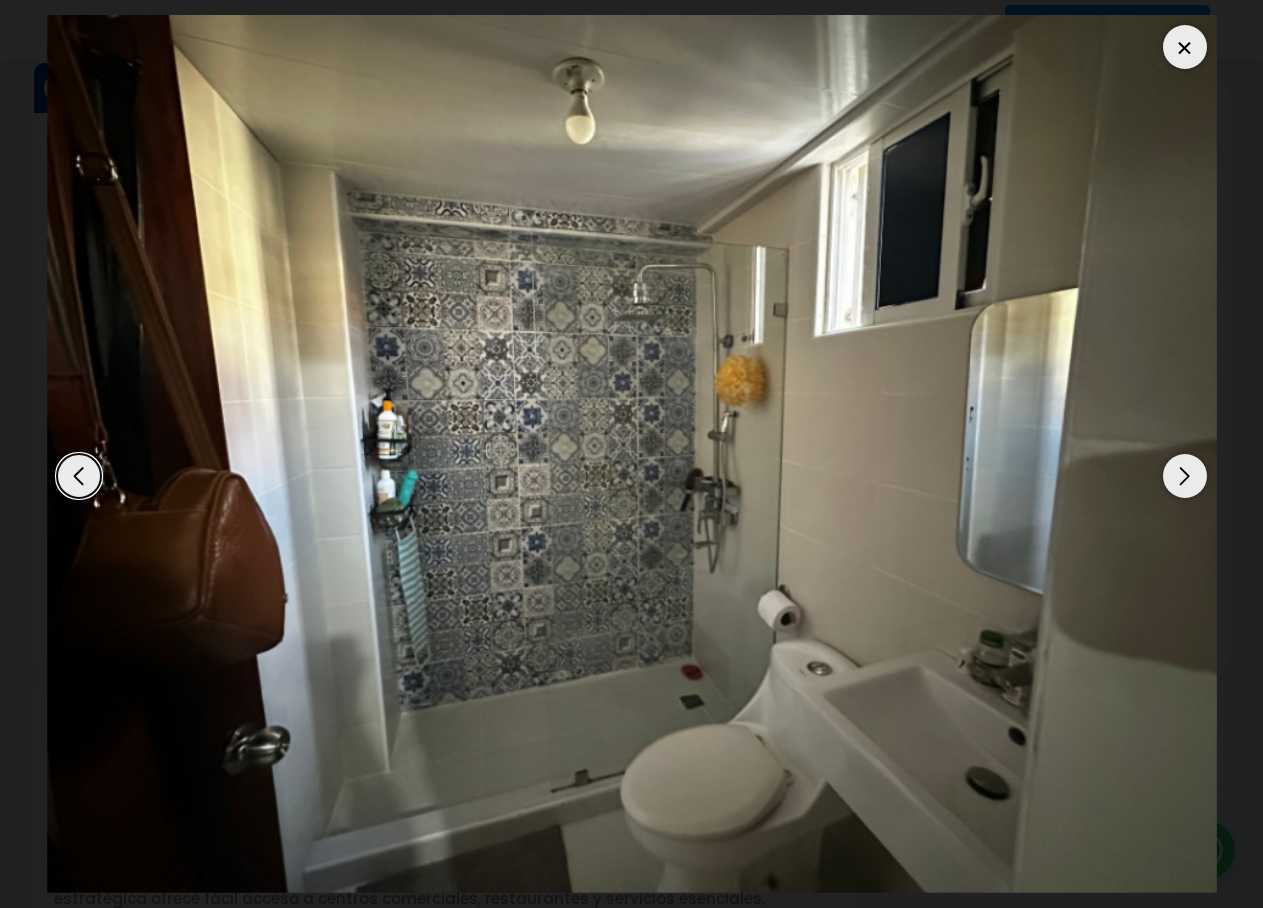 click at bounding box center [1185, 476] 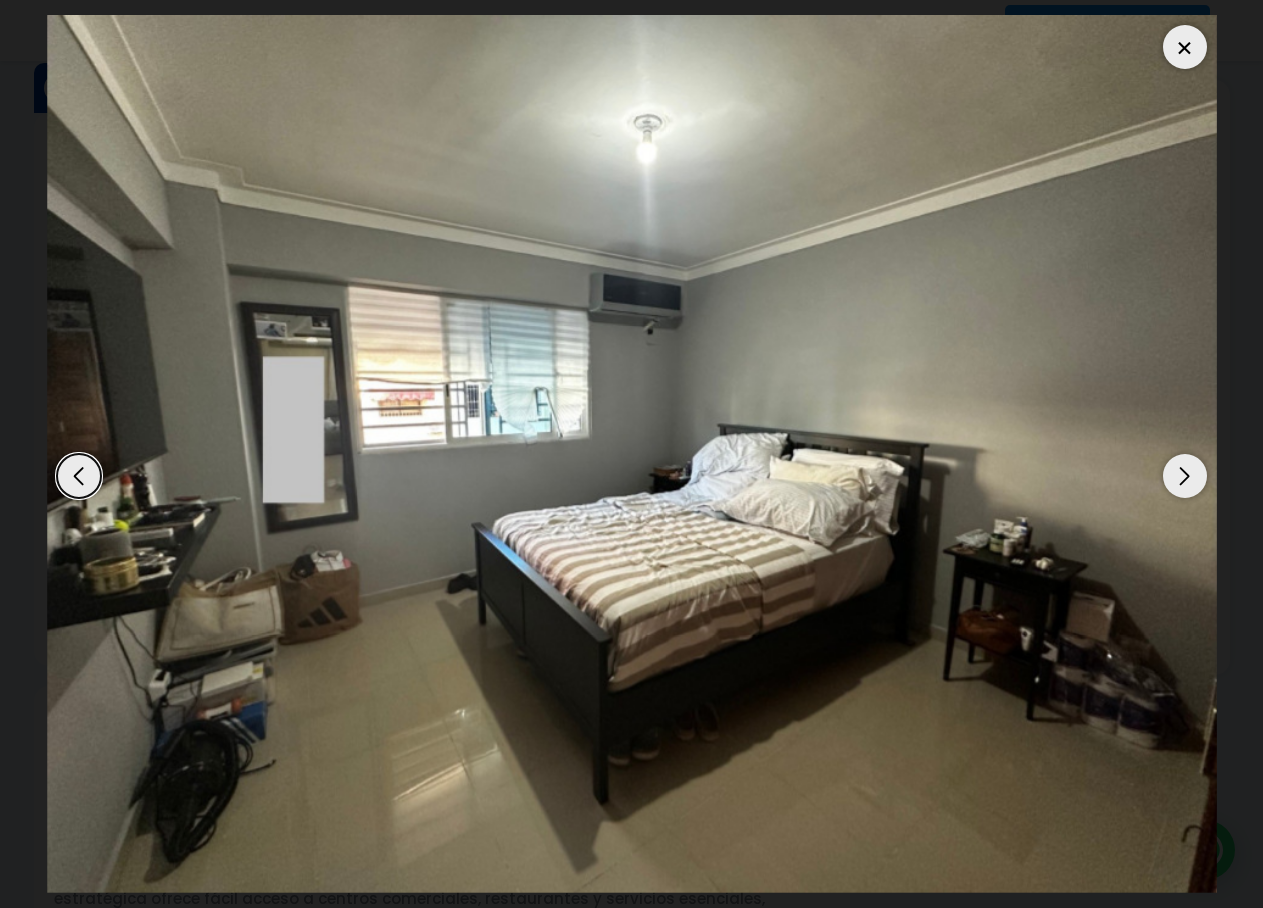 click at bounding box center [1185, 476] 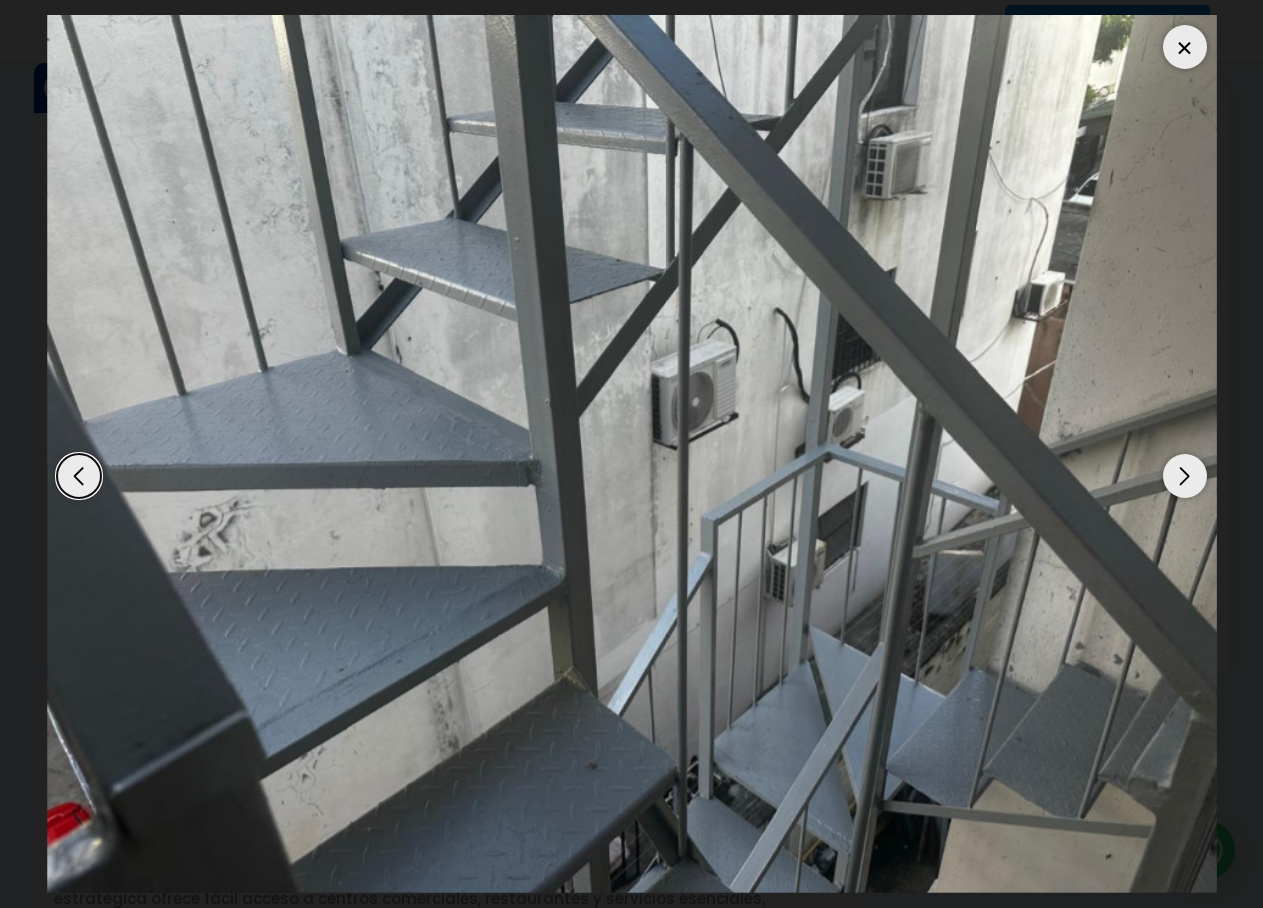 click at bounding box center (1185, 476) 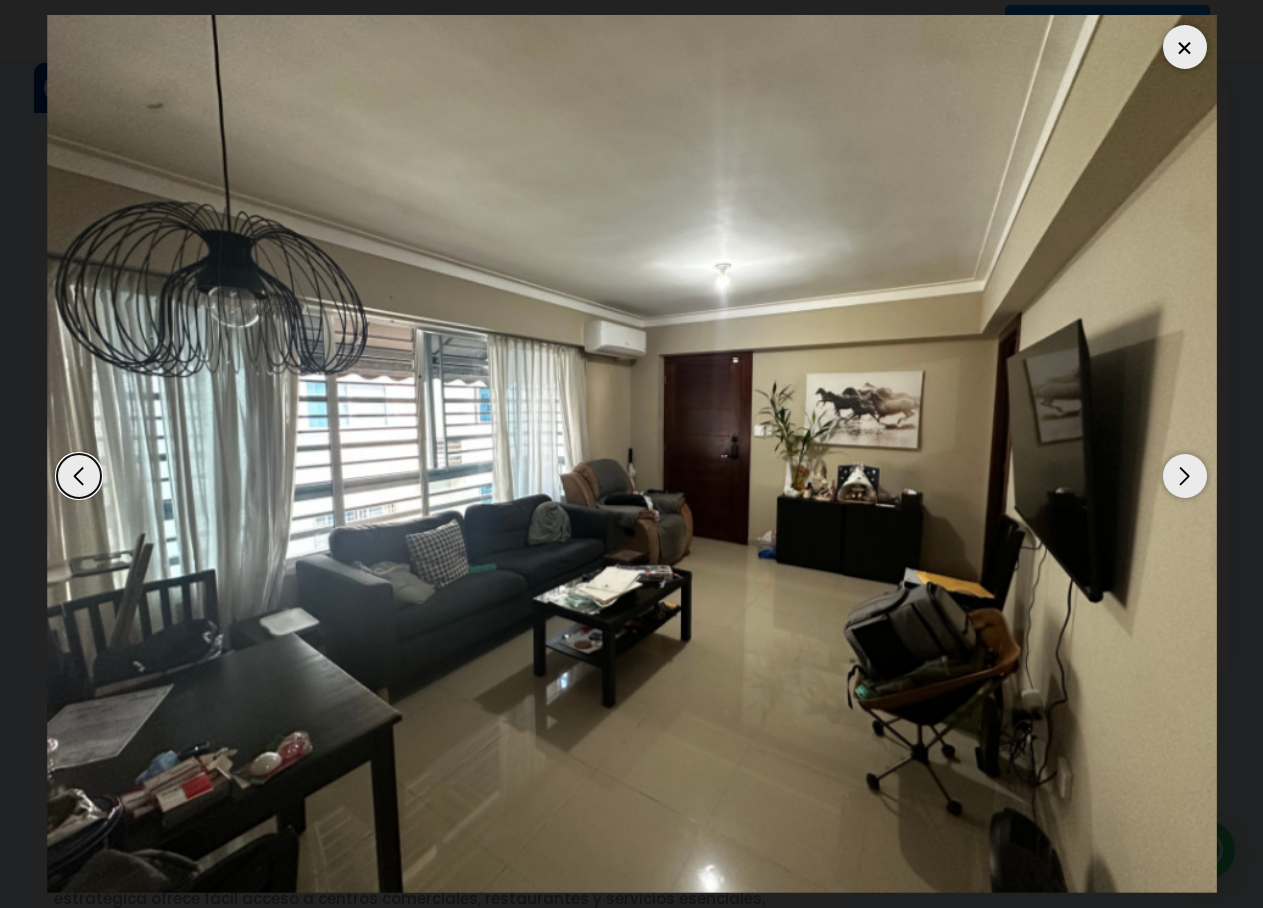 click at bounding box center [1185, 476] 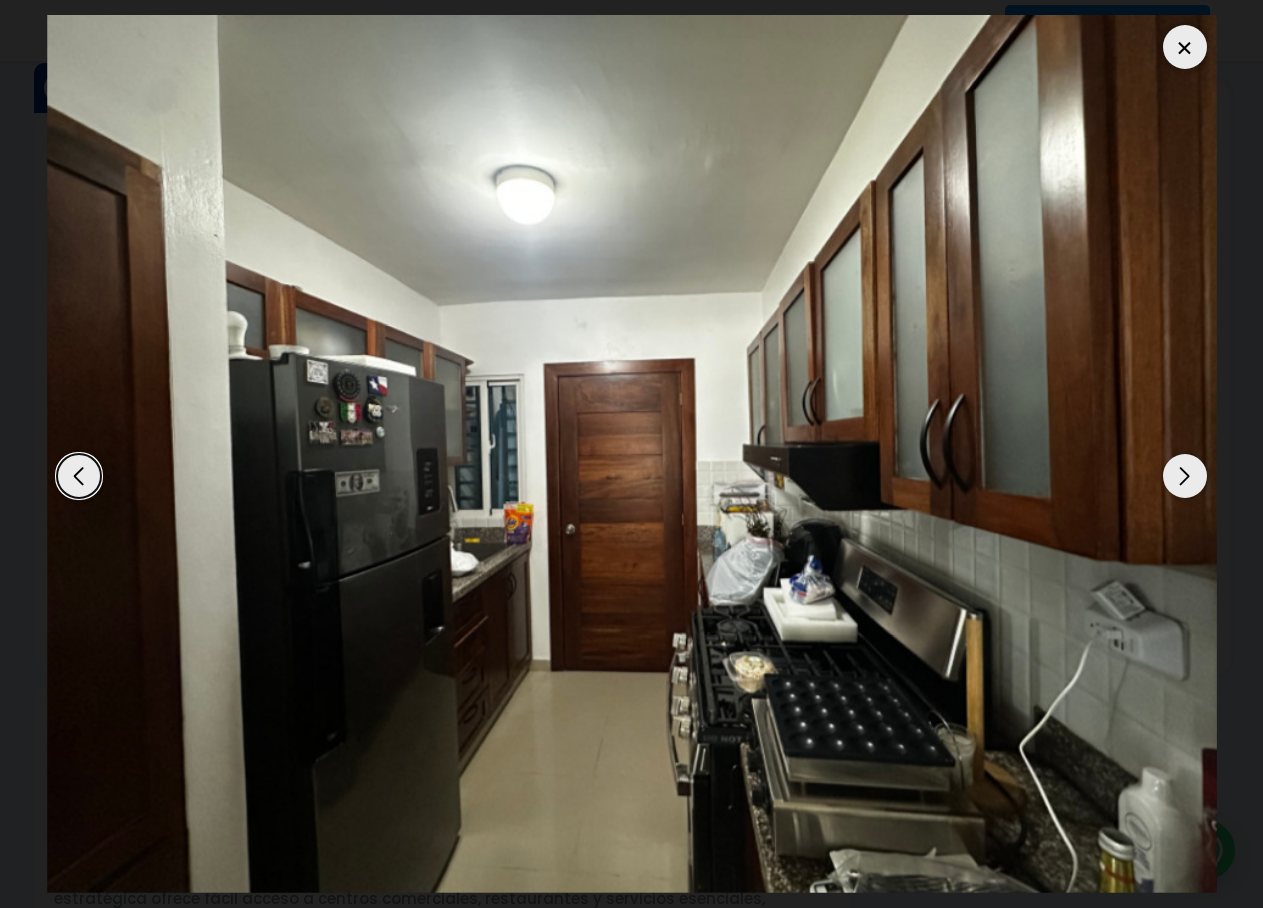 click at bounding box center (1185, 476) 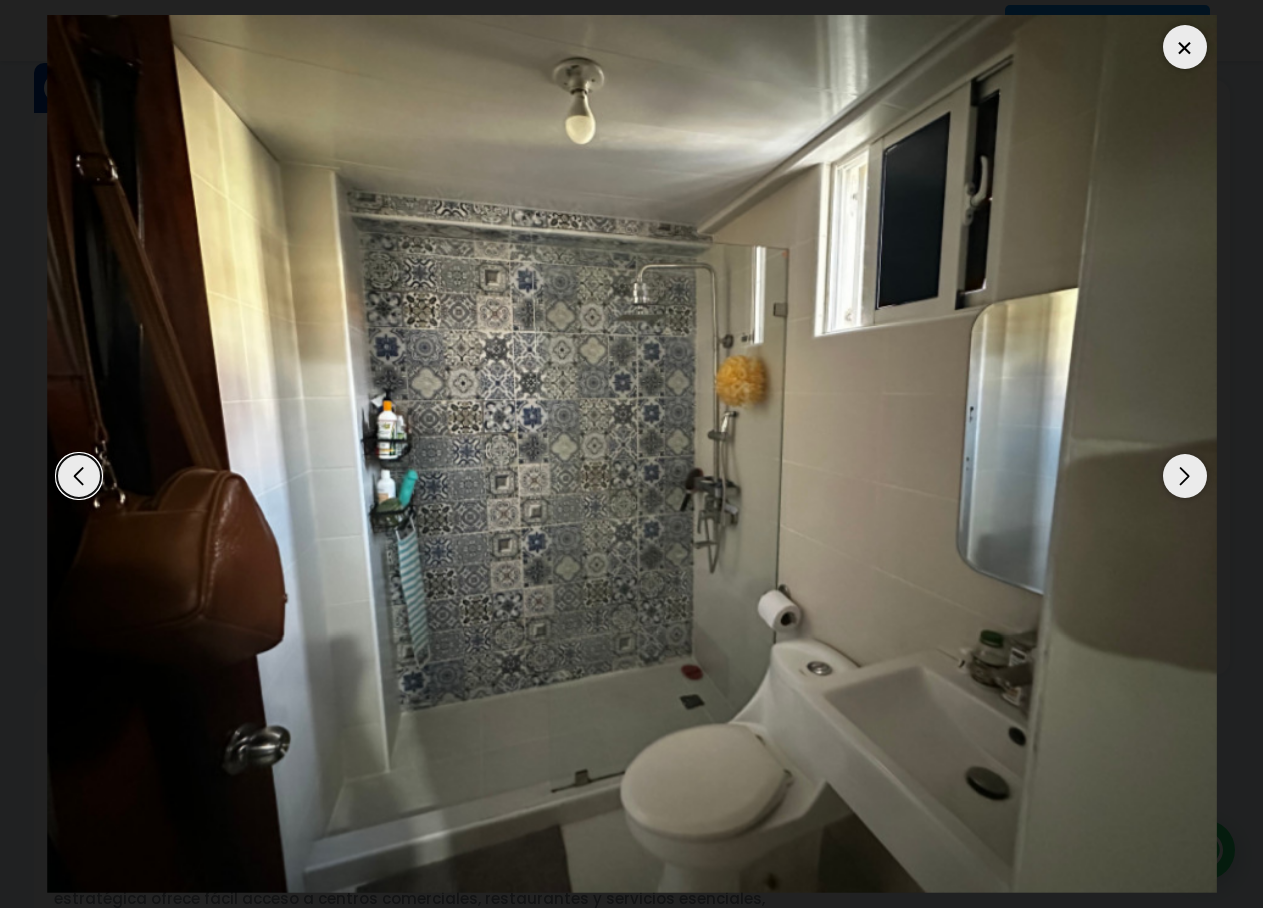 click at bounding box center (1185, 476) 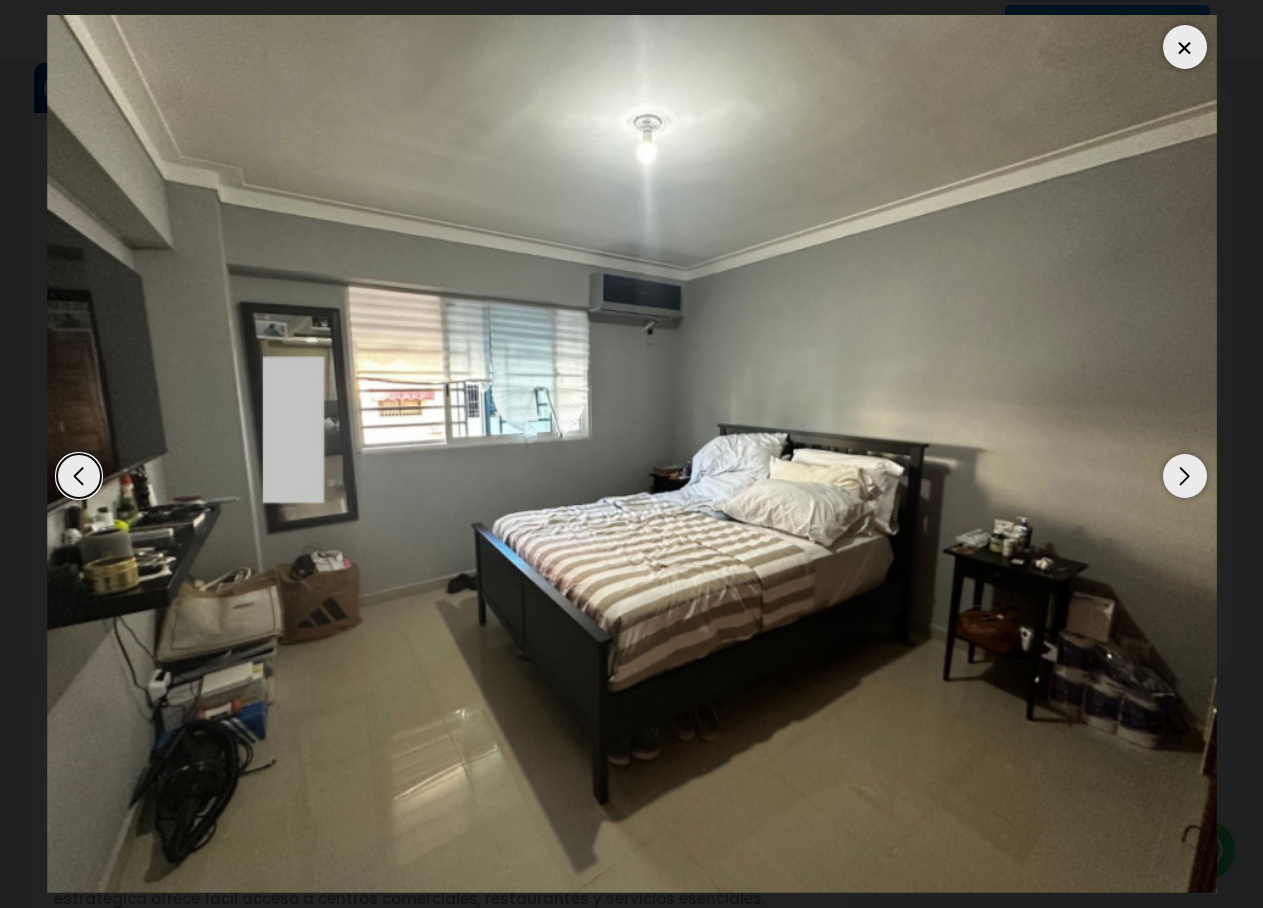 click at bounding box center (1185, 476) 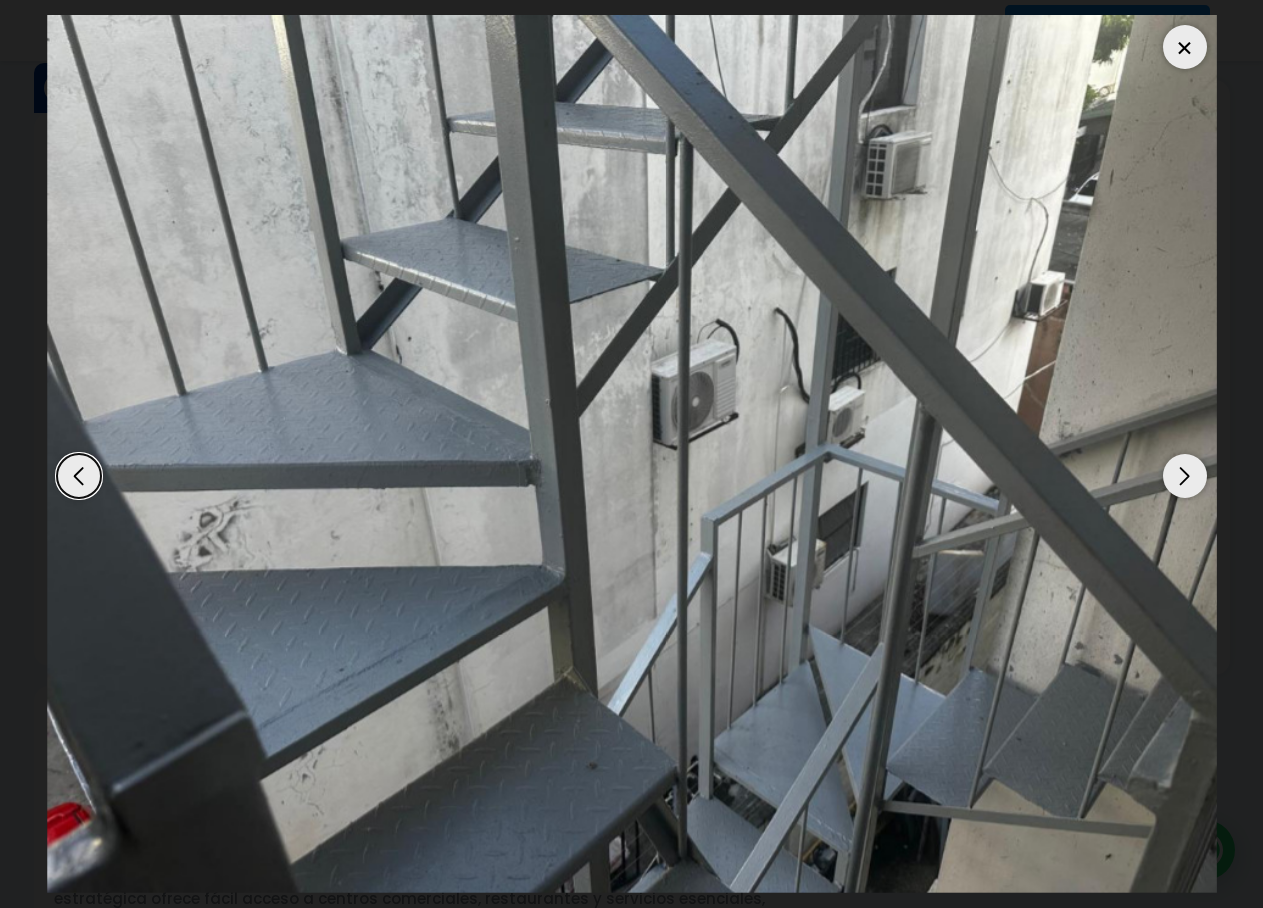 click at bounding box center (1185, 476) 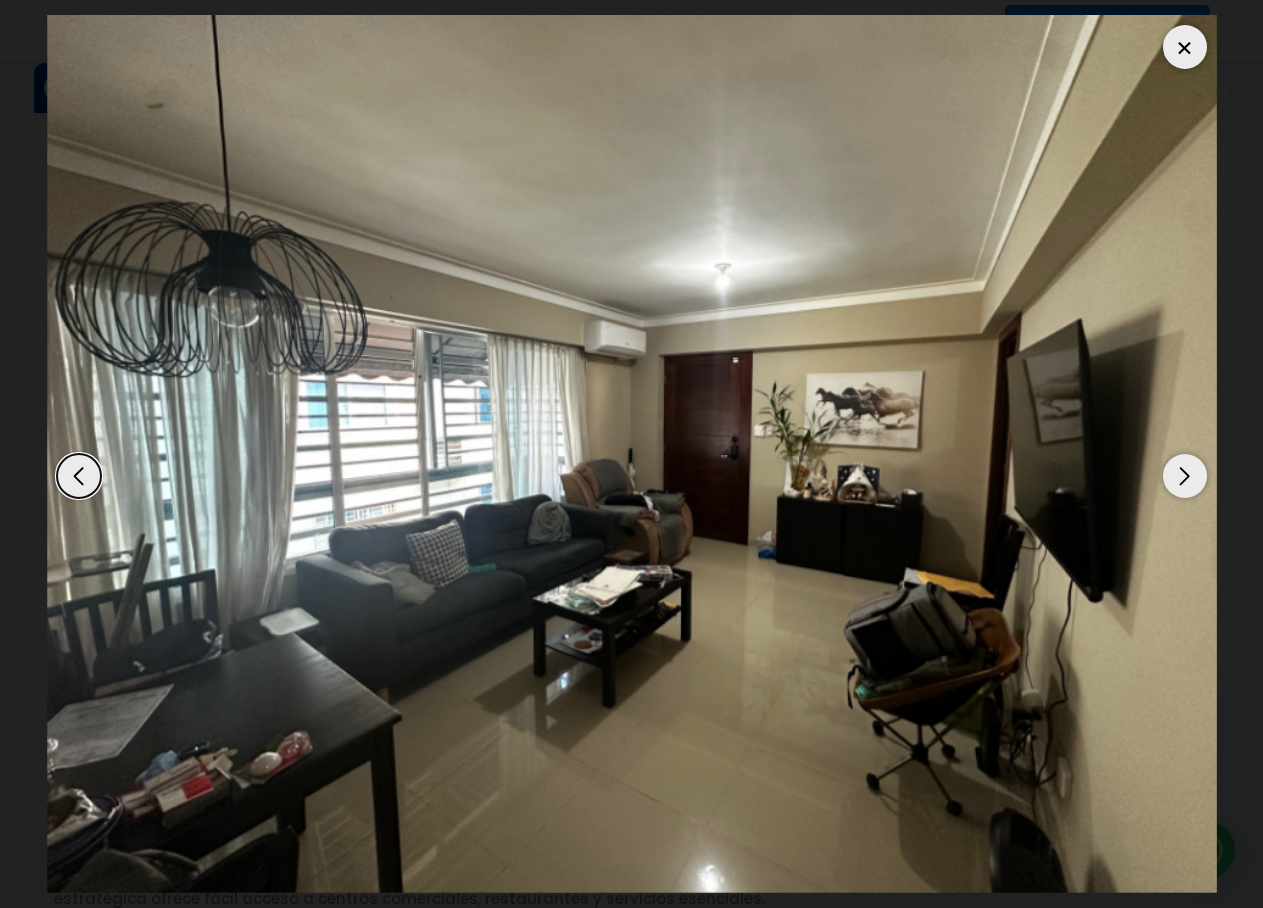 click at bounding box center [1185, 47] 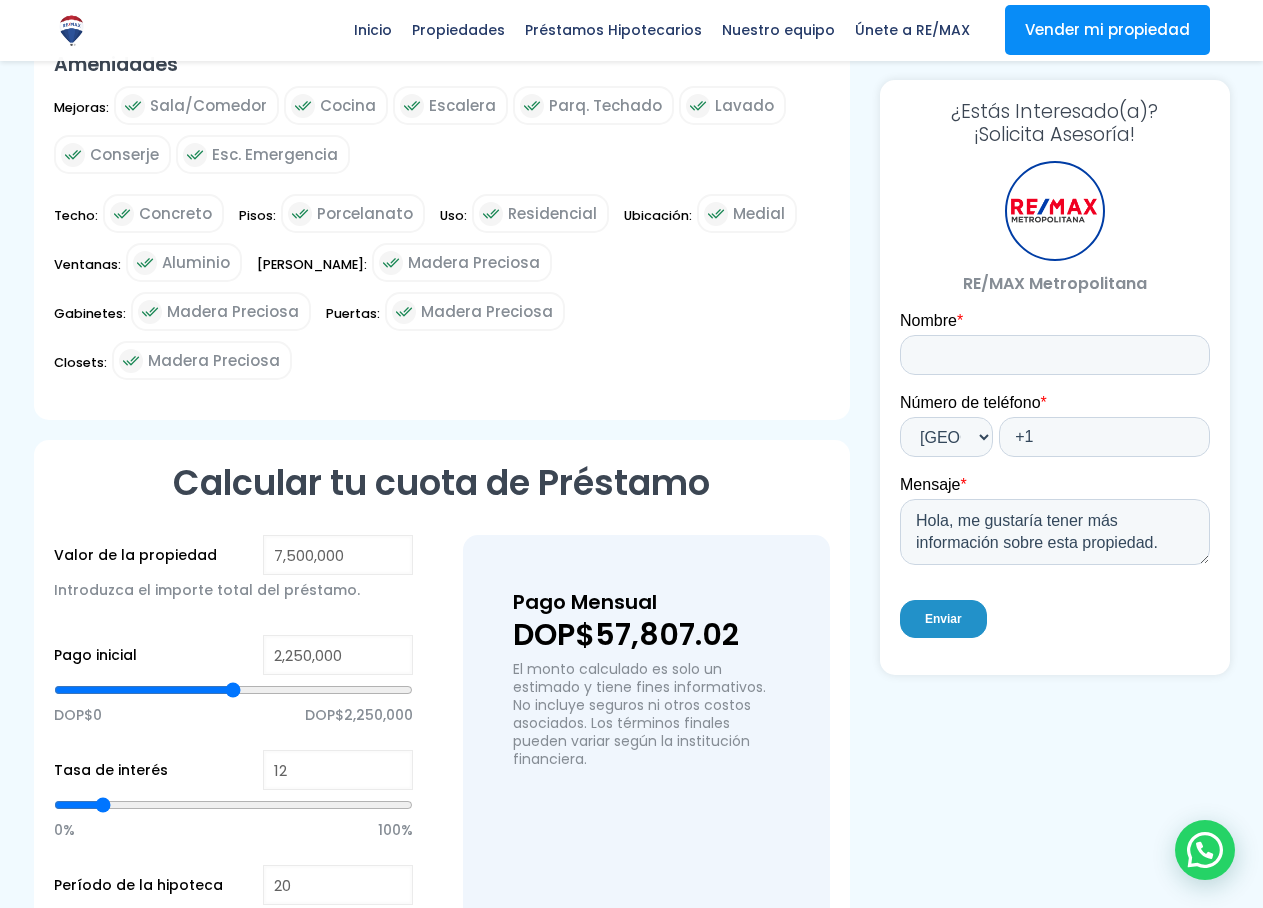 scroll, scrollTop: 1167, scrollLeft: 0, axis: vertical 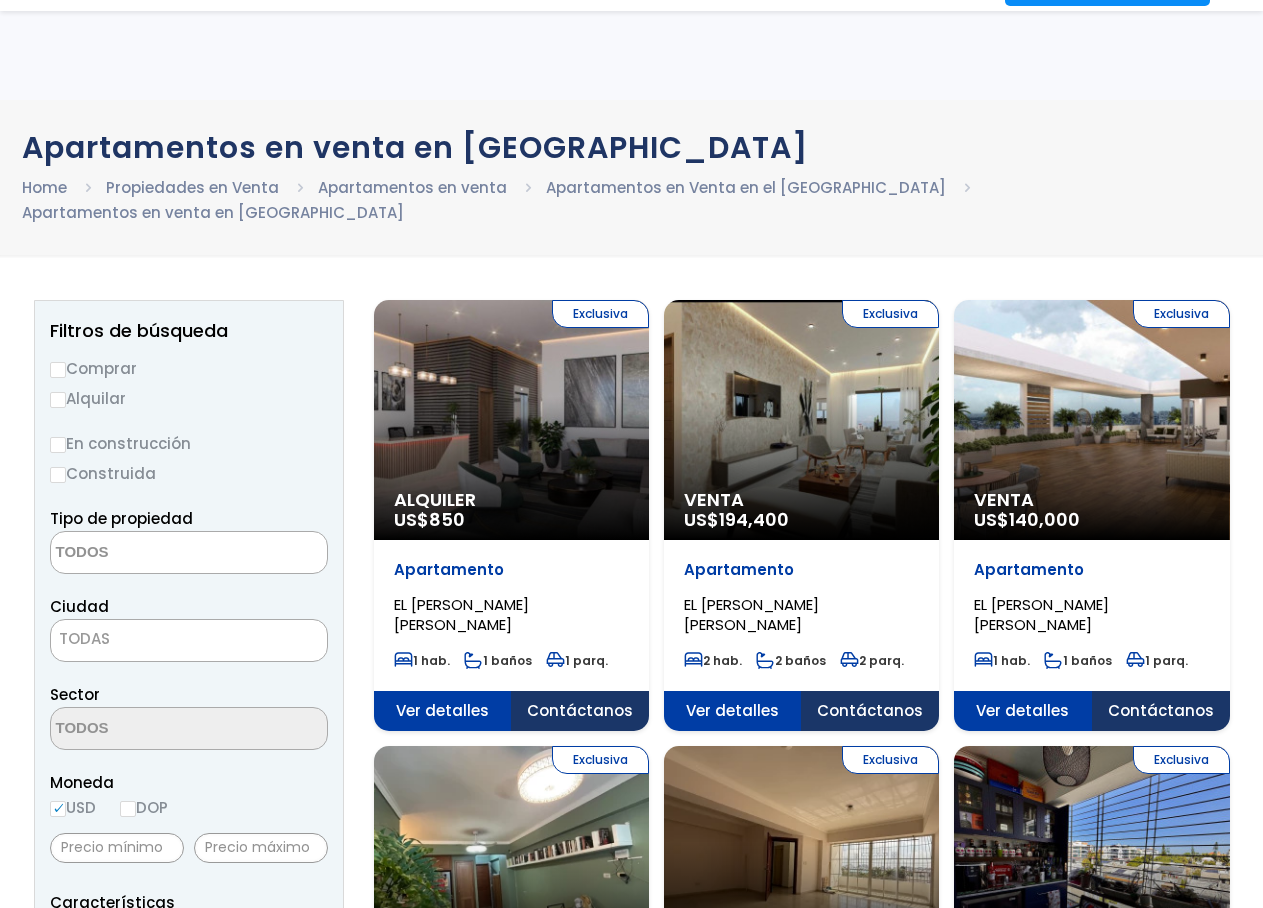 select 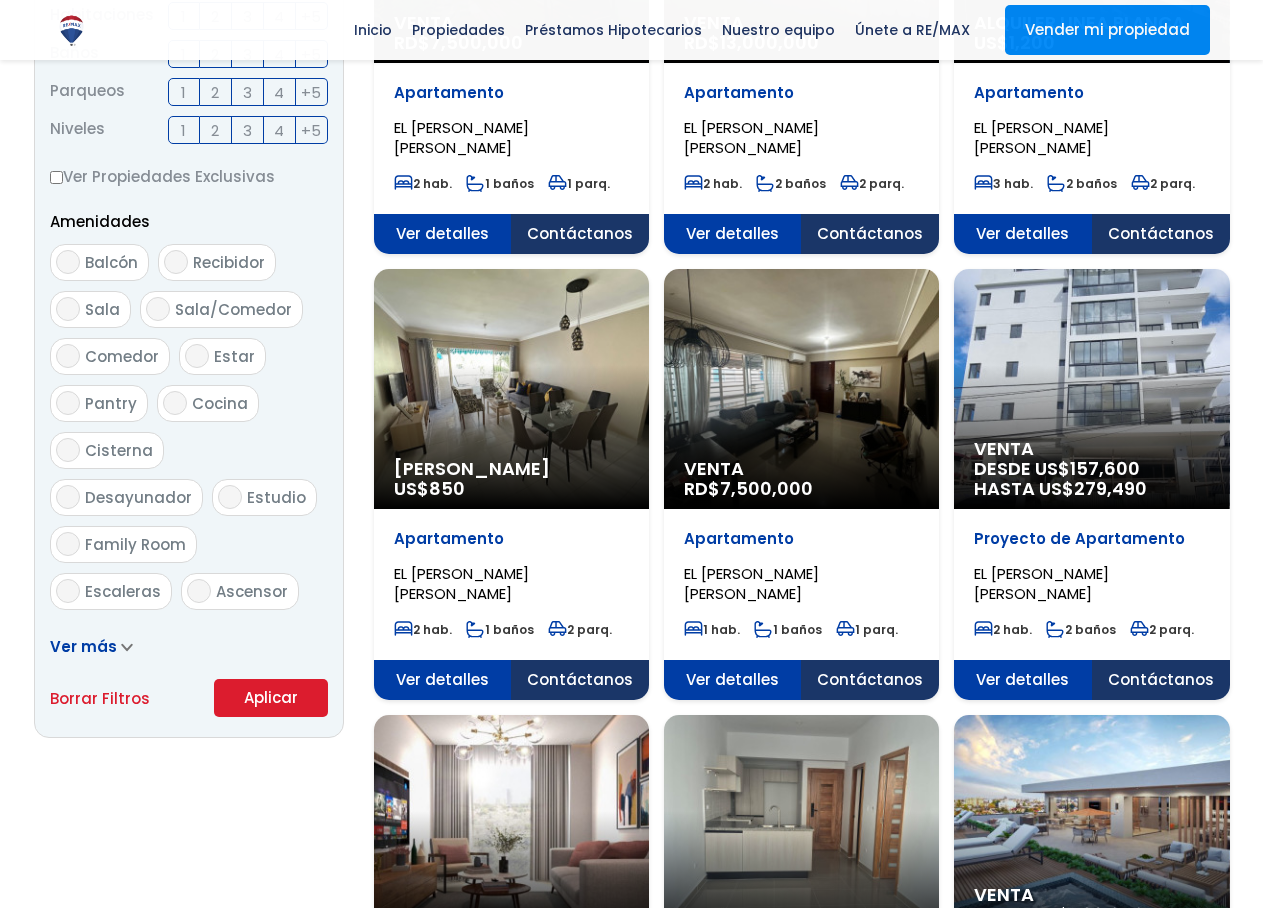 scroll, scrollTop: 1300, scrollLeft: 0, axis: vertical 